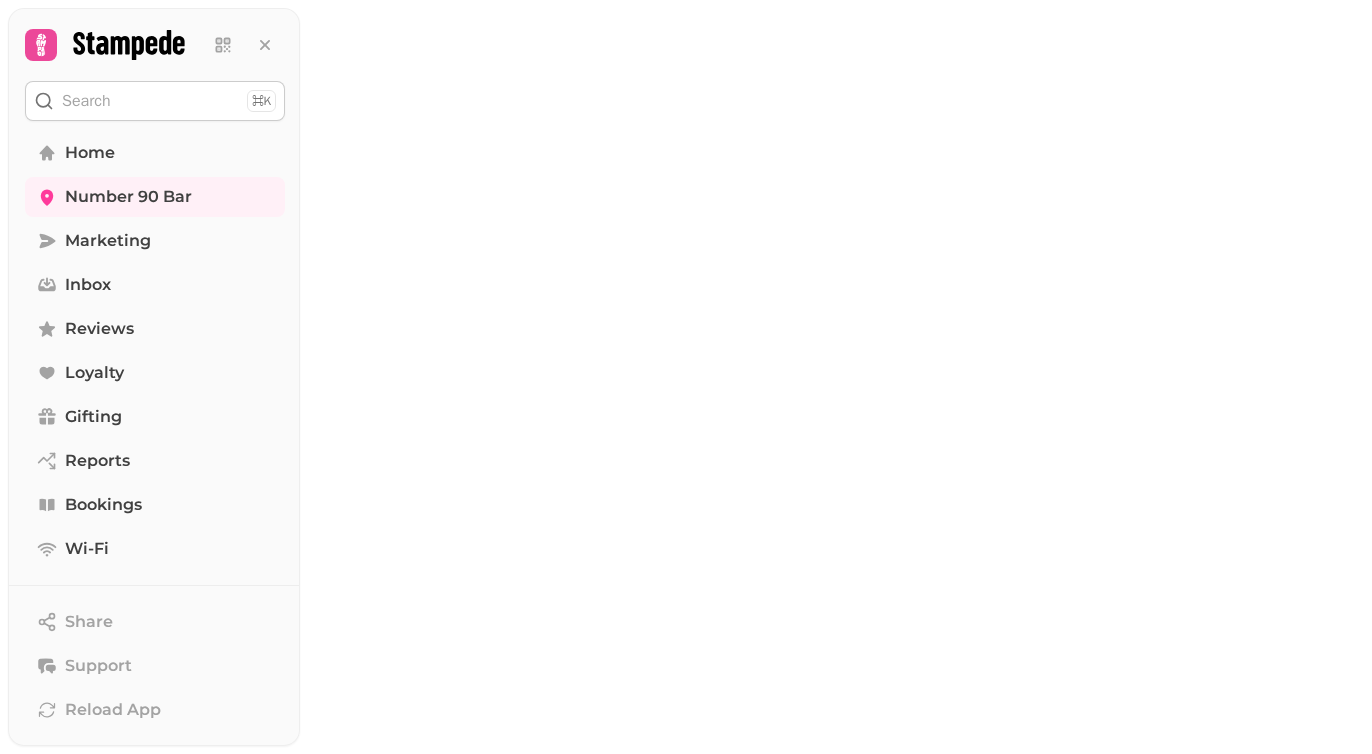 scroll, scrollTop: 0, scrollLeft: 0, axis: both 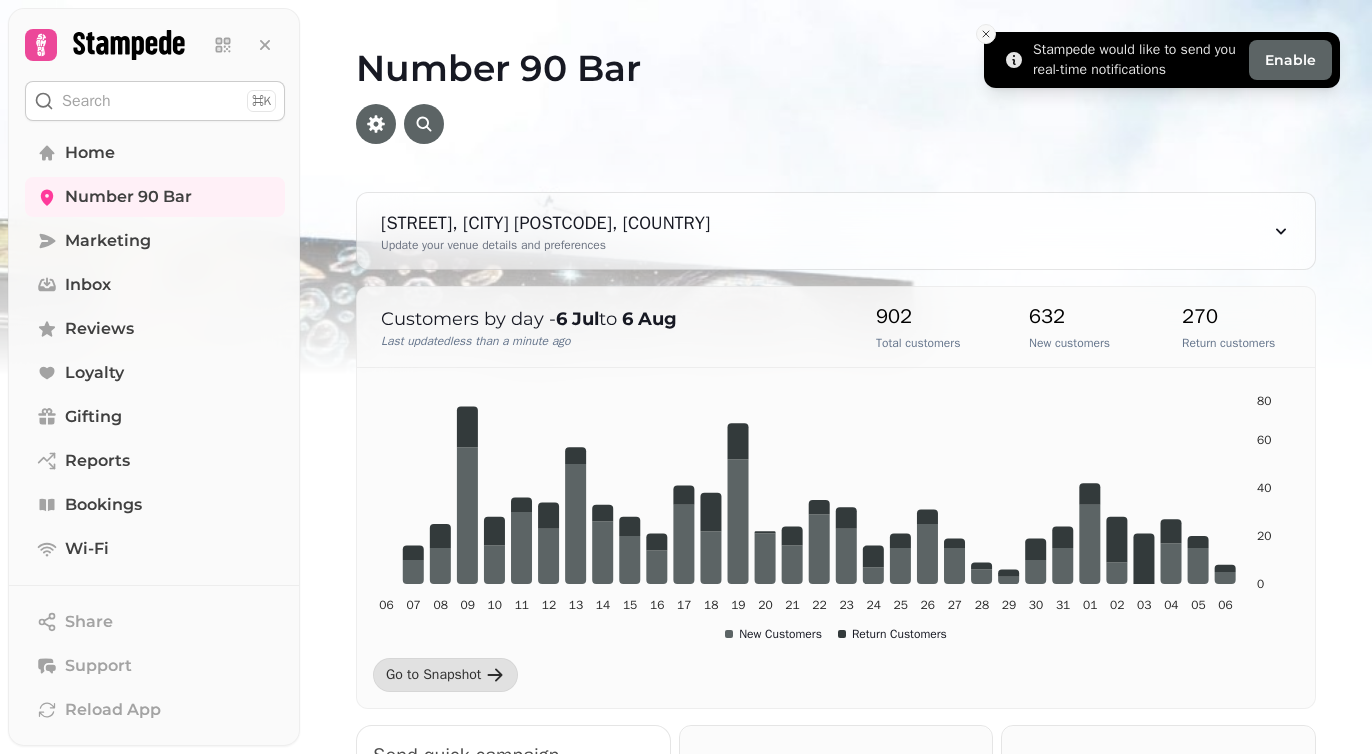 click at bounding box center (986, 34) 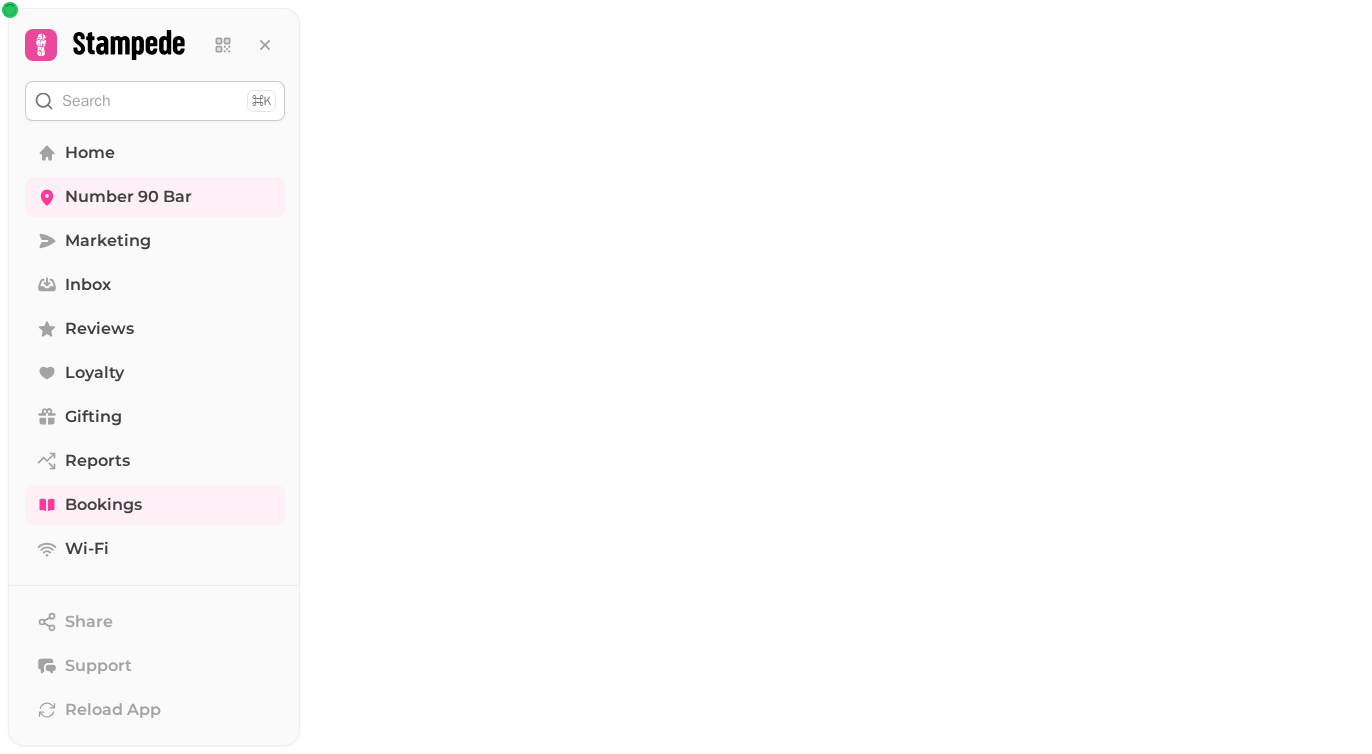 scroll, scrollTop: 0, scrollLeft: 0, axis: both 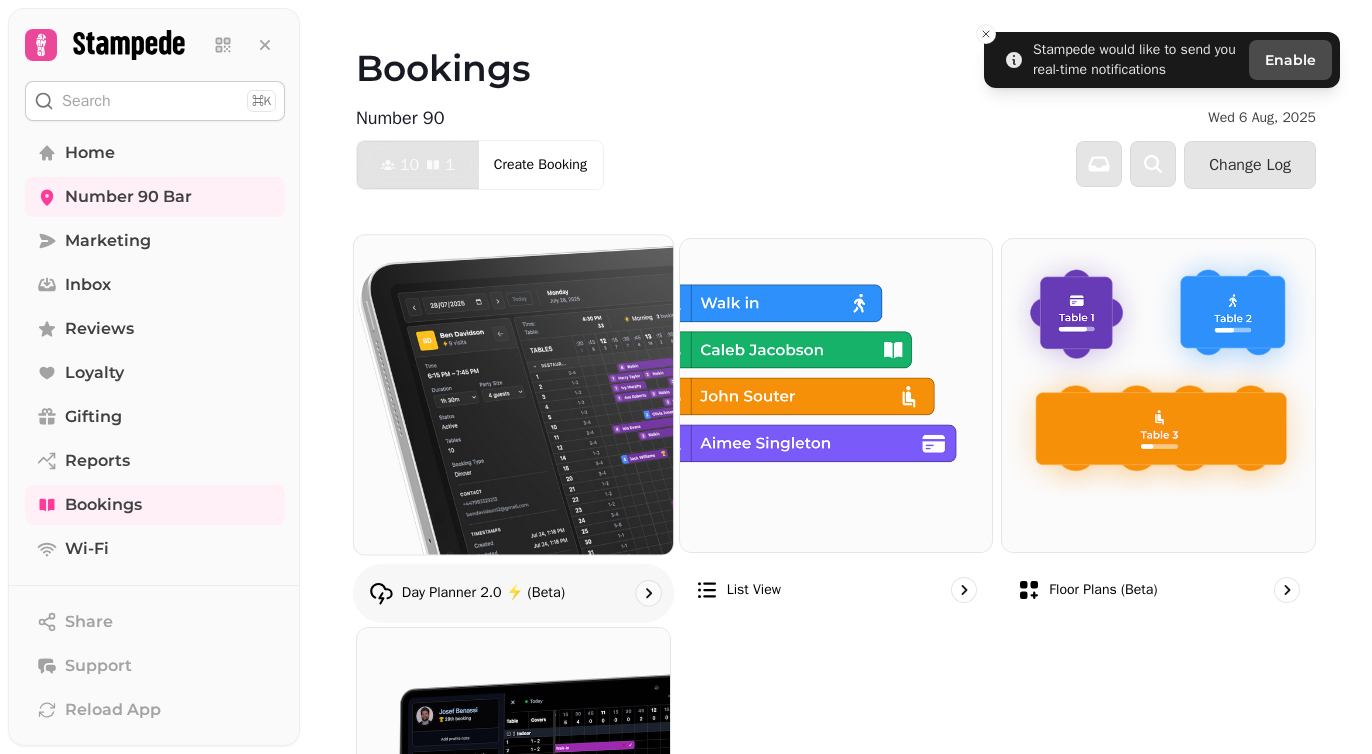 click on "Day Planner 2.0 ⚡ (Beta)" at bounding box center (513, 592) 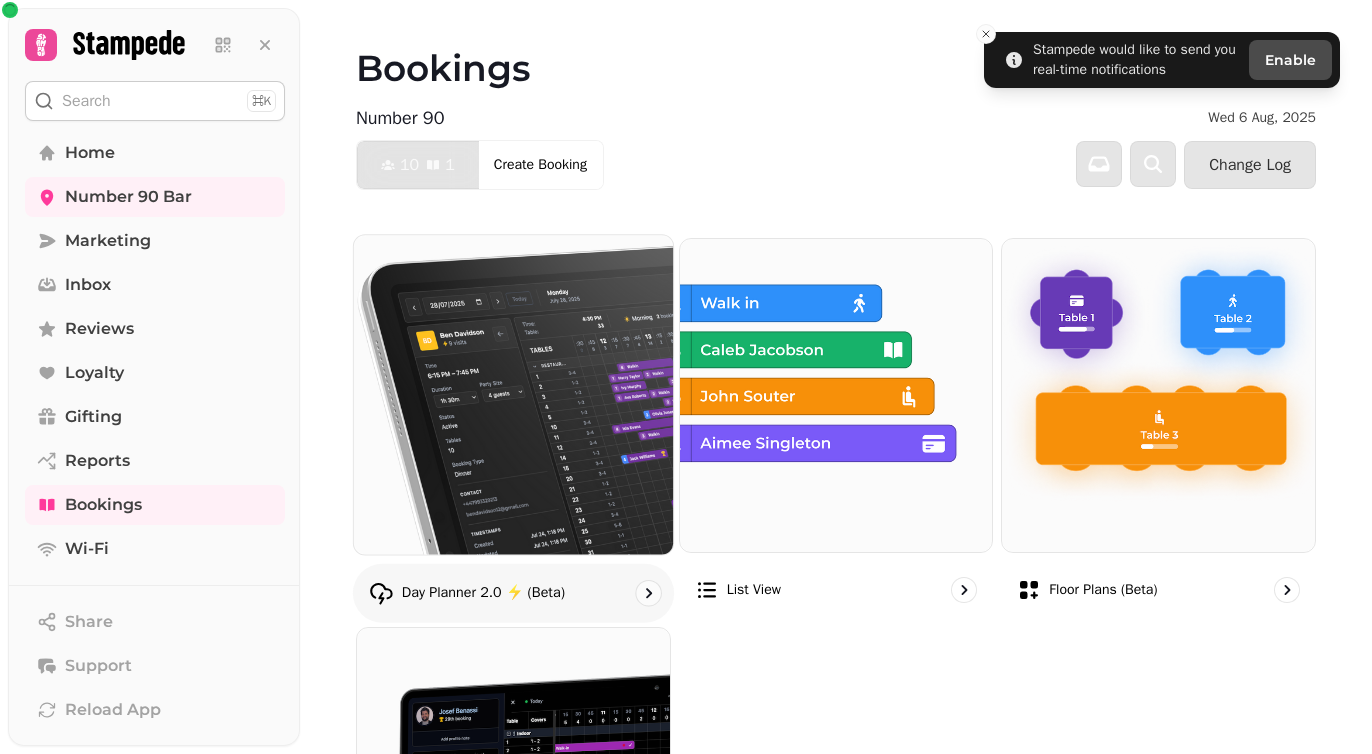 click at bounding box center (513, 394) 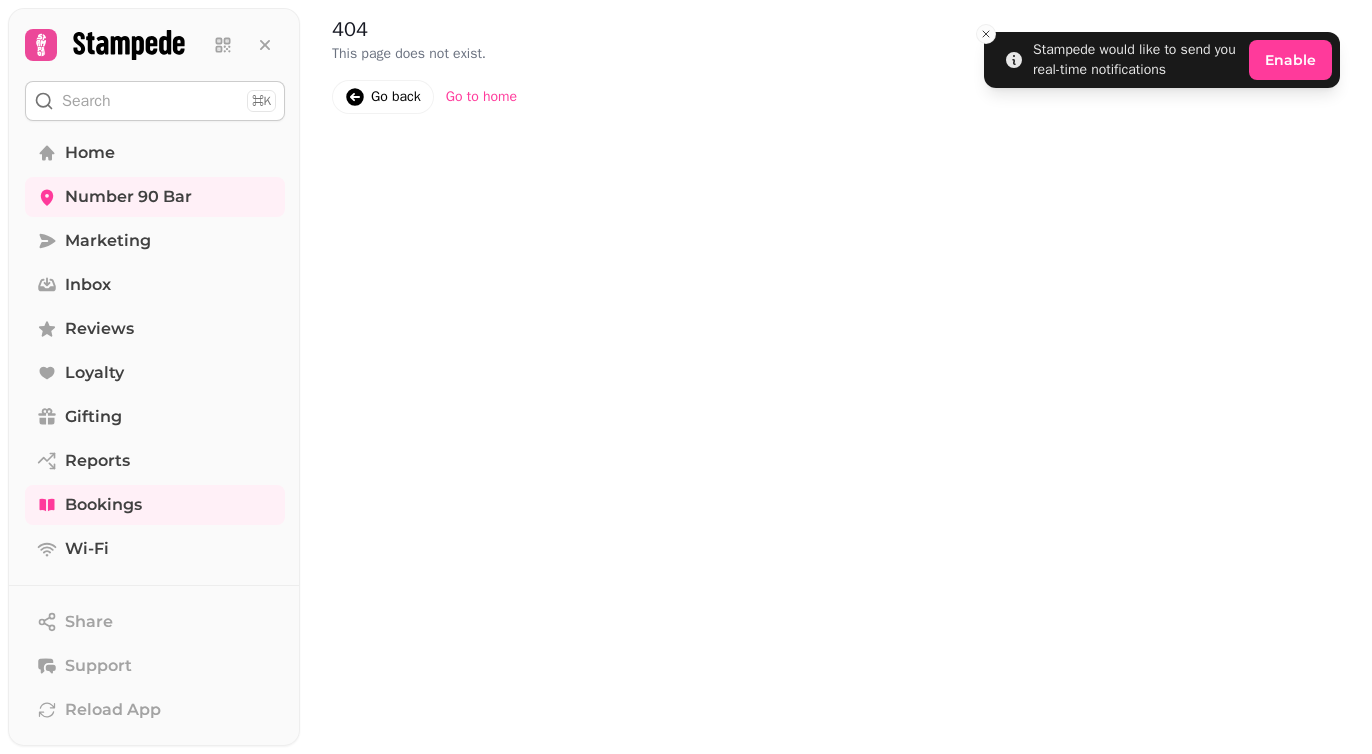 click on "Go back" at bounding box center (383, 97) 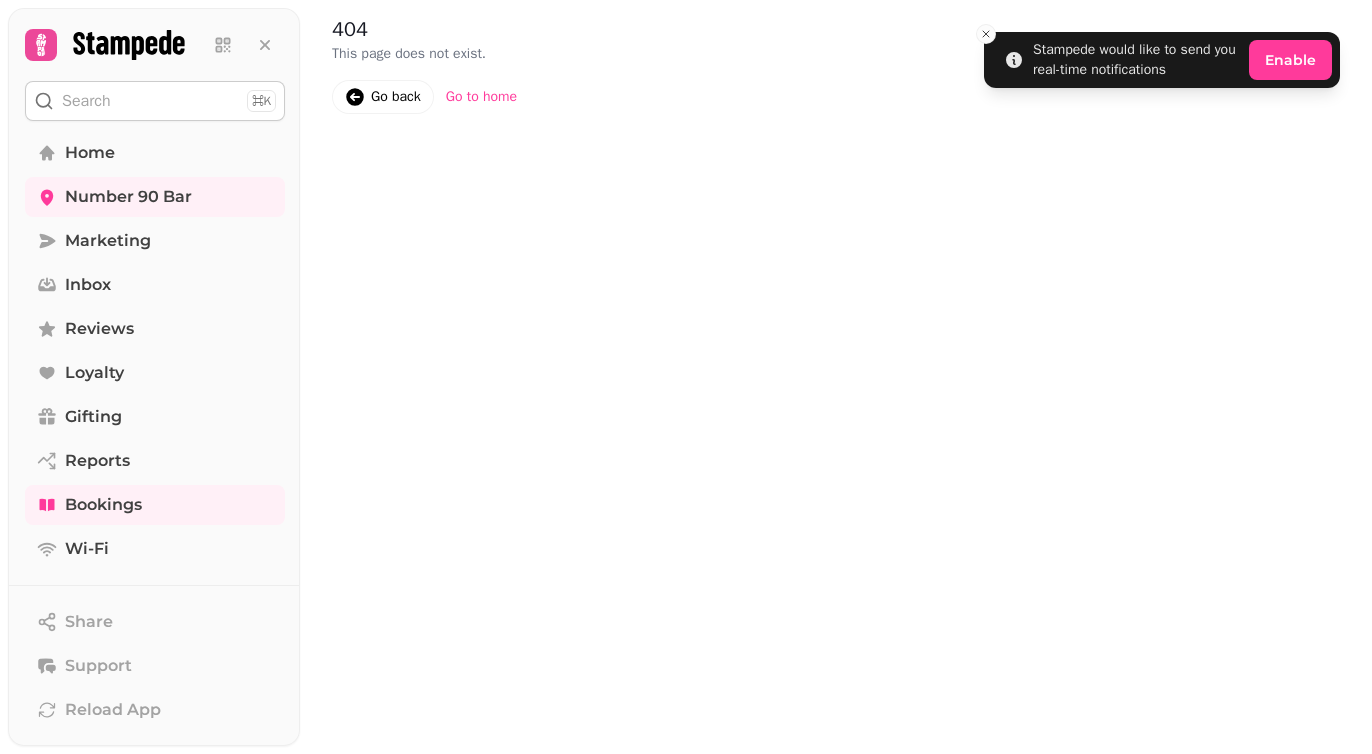 click on "Go back" at bounding box center (396, 97) 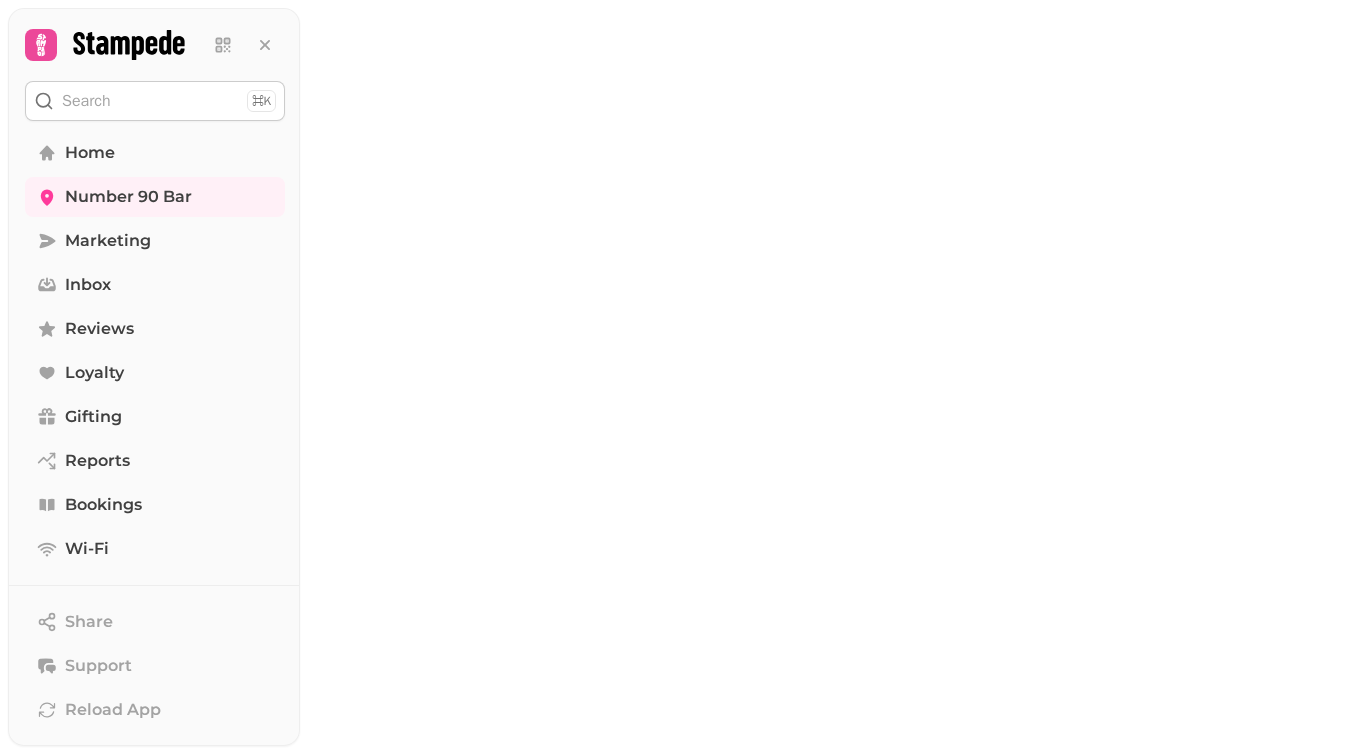 scroll, scrollTop: 0, scrollLeft: 0, axis: both 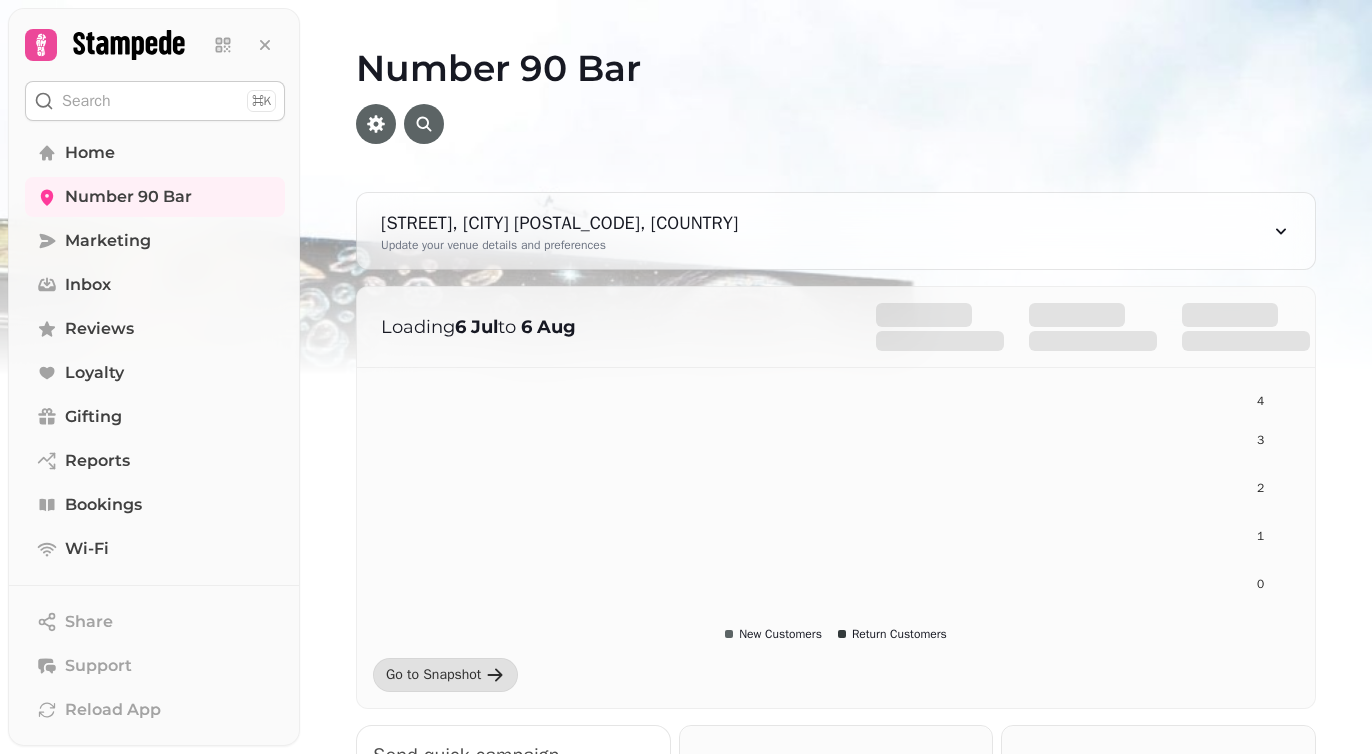 click on "Search ⌘K" at bounding box center [155, 101] 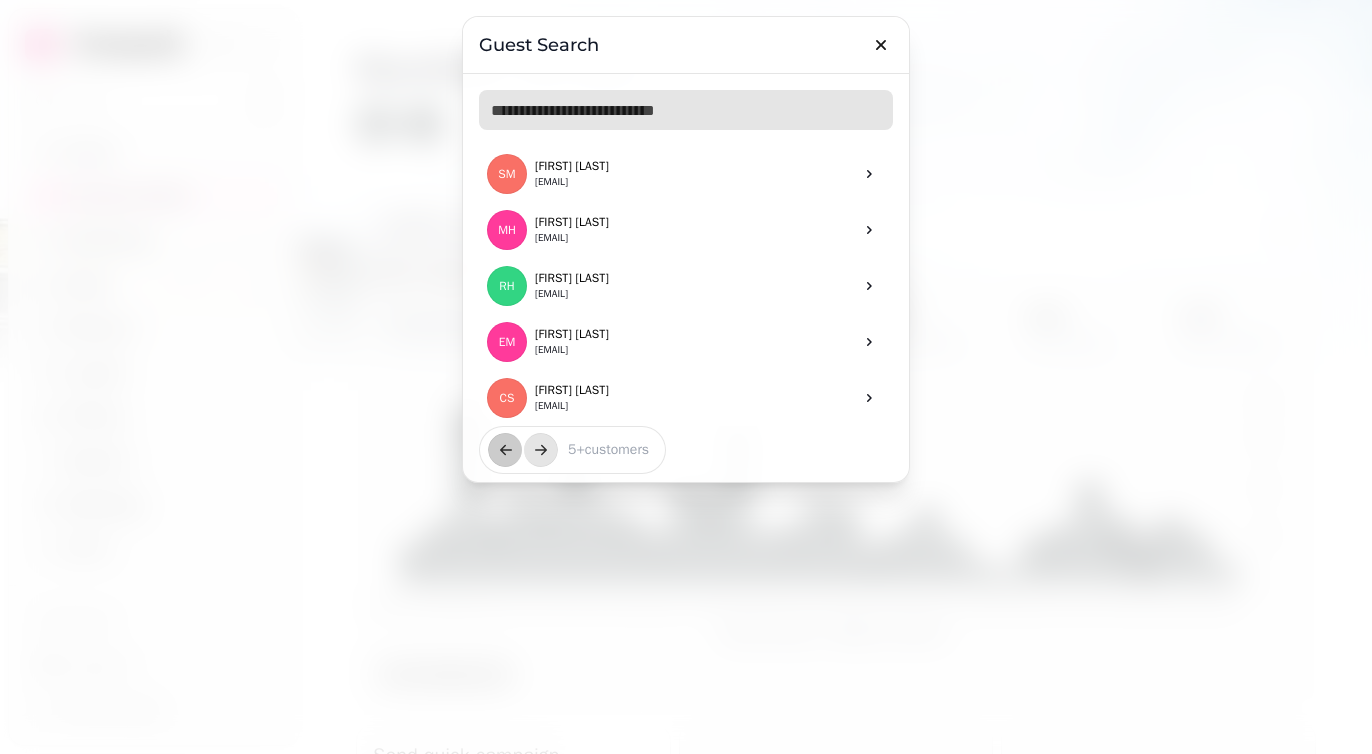 click at bounding box center (686, 110) 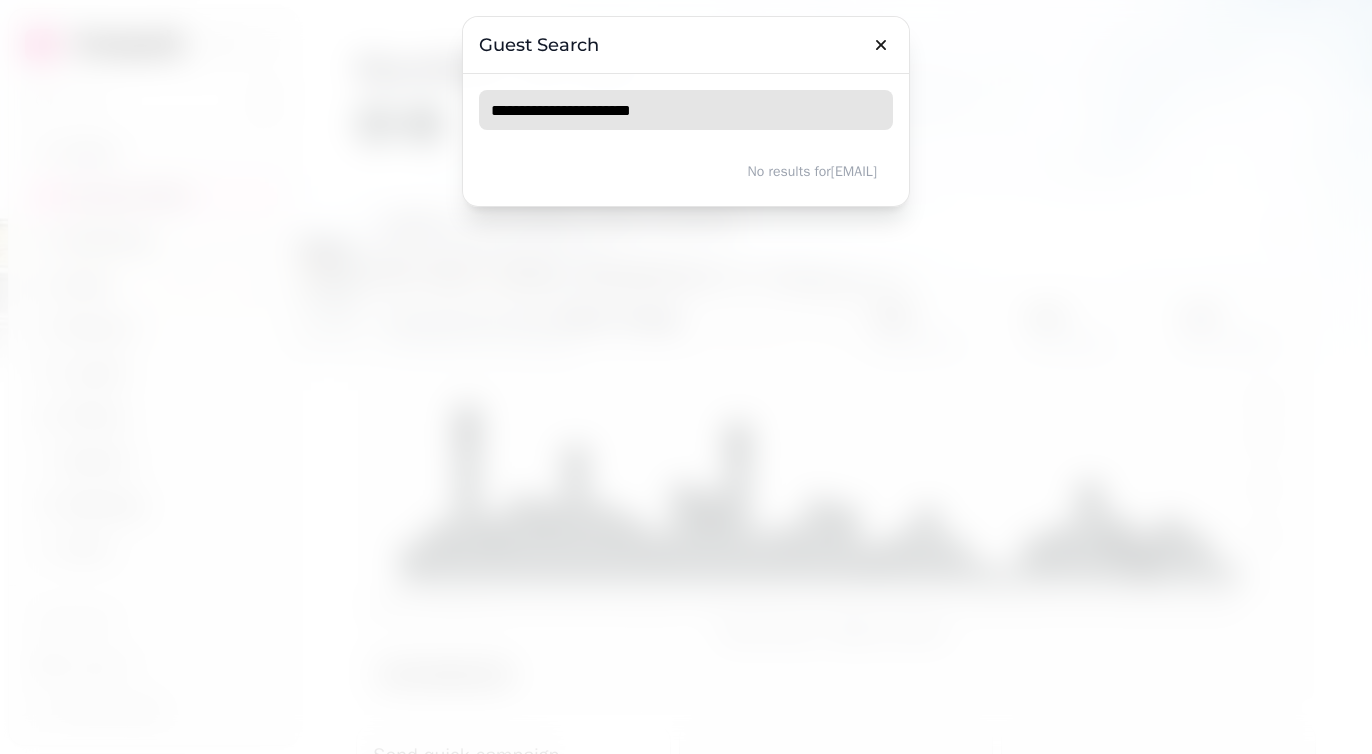 click on "**********" at bounding box center [686, 110] 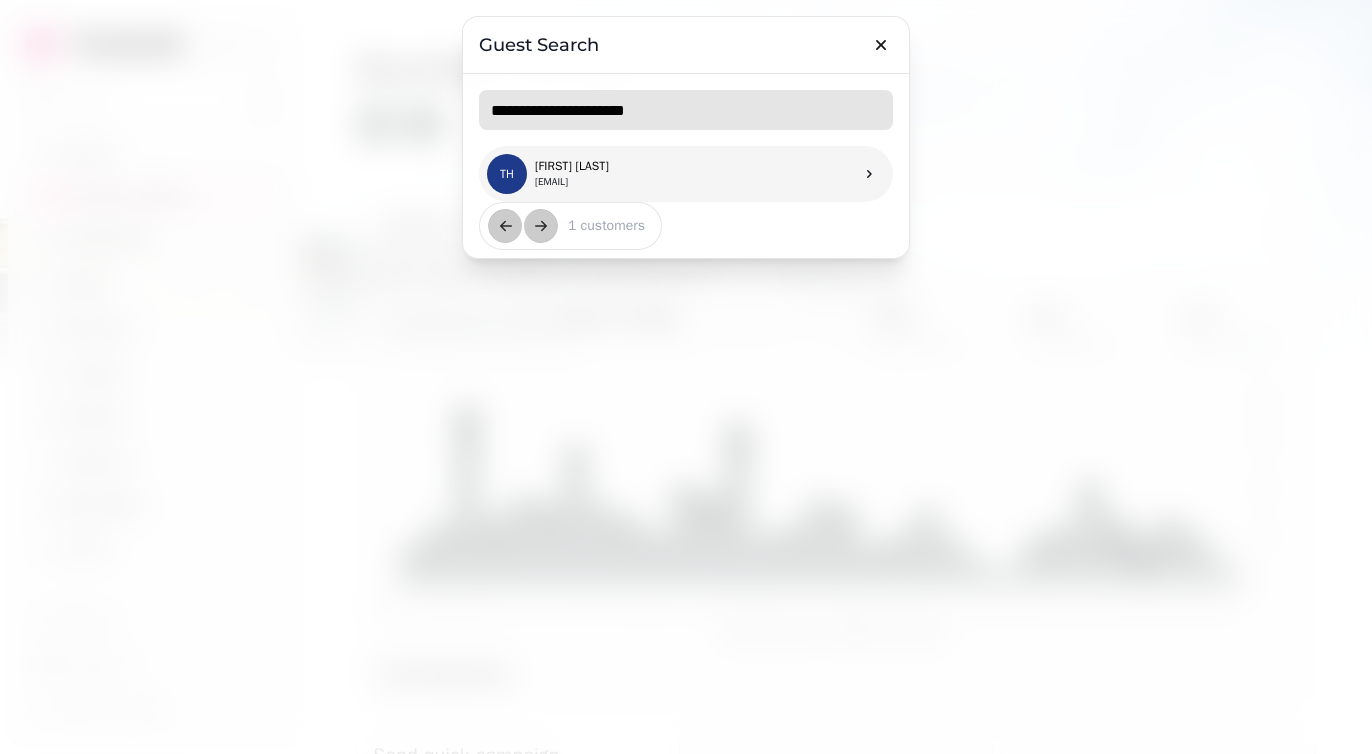 type on "**********" 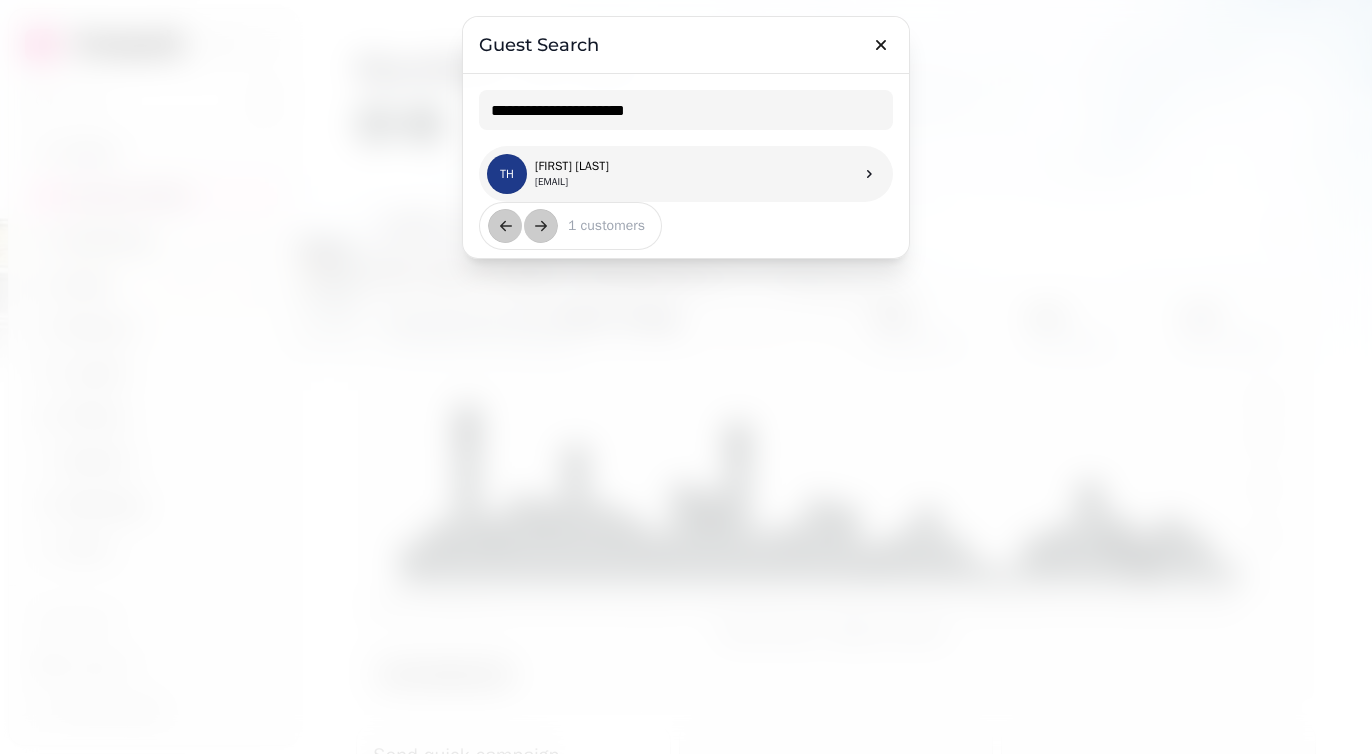 click on "Th [FIRST] [LAST] [EMAIL]" at bounding box center [686, 174] 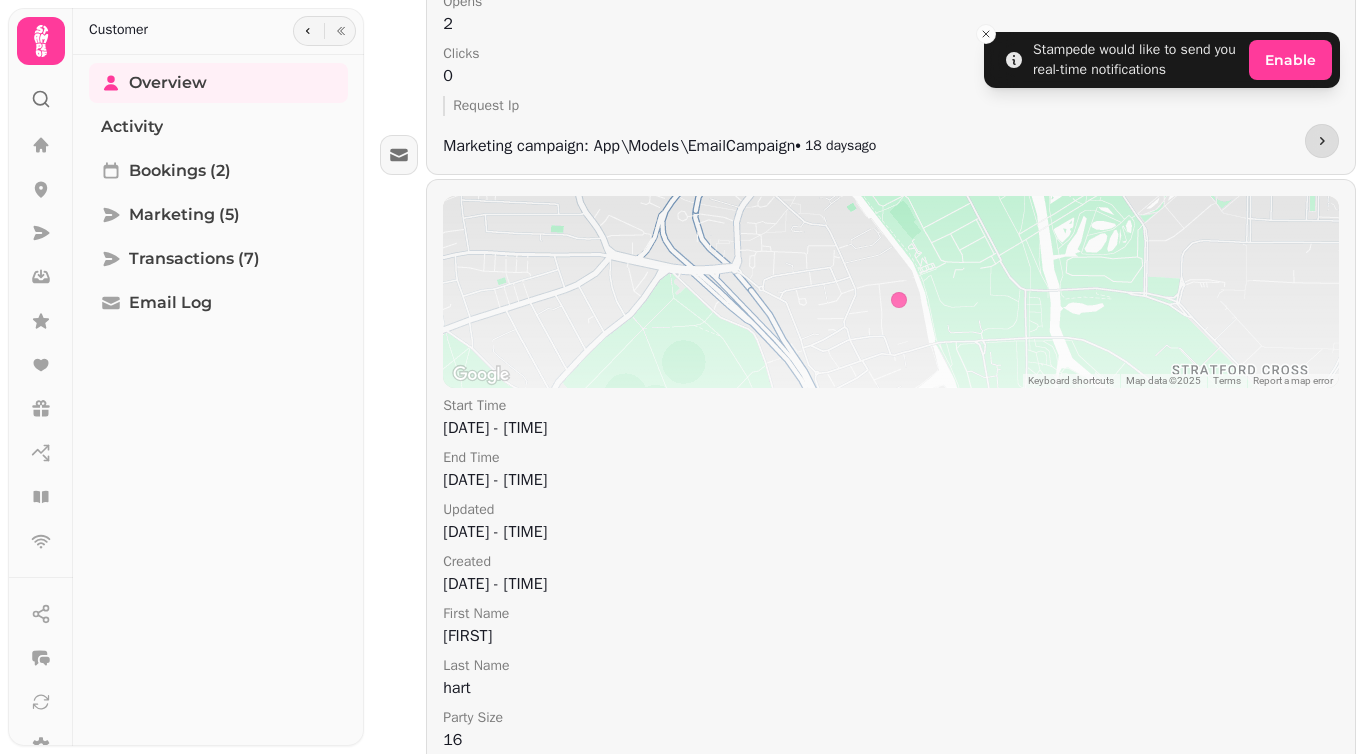 scroll, scrollTop: 0, scrollLeft: 0, axis: both 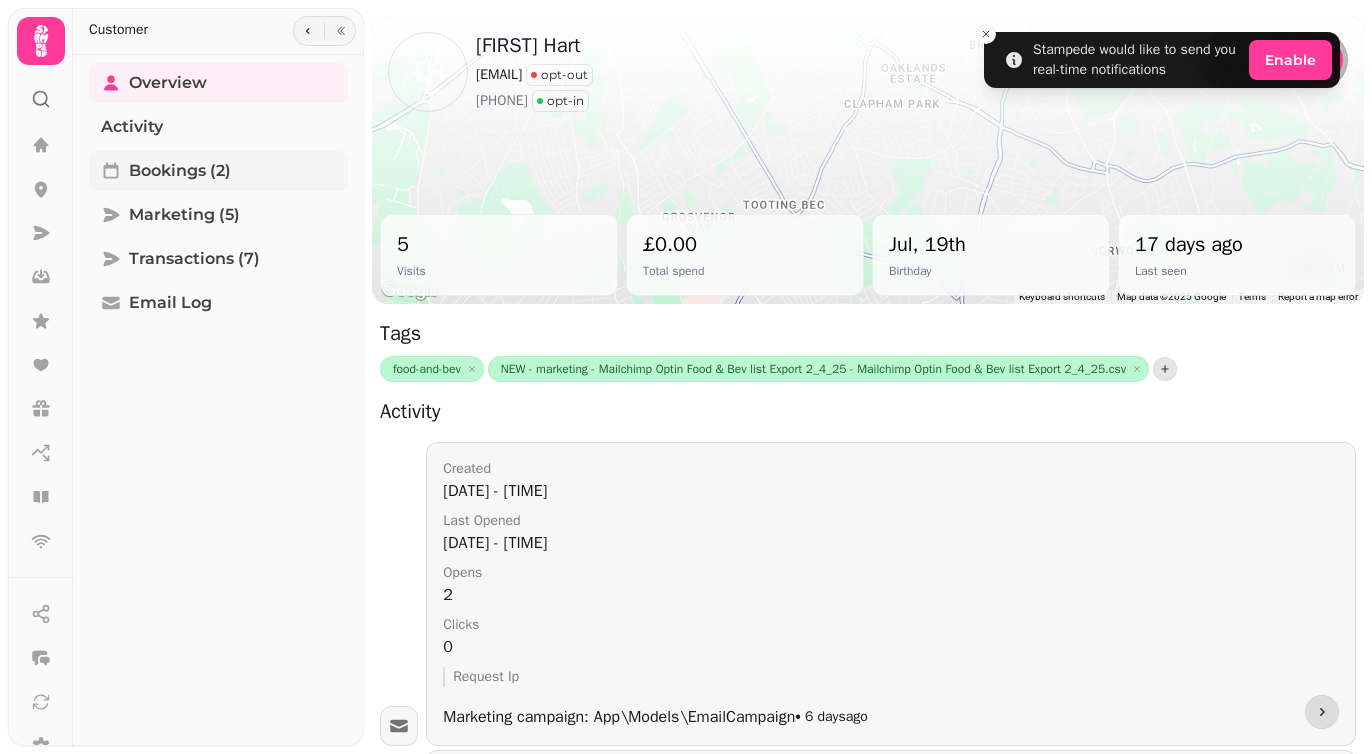 click on "Bookings (2)" at bounding box center [180, 171] 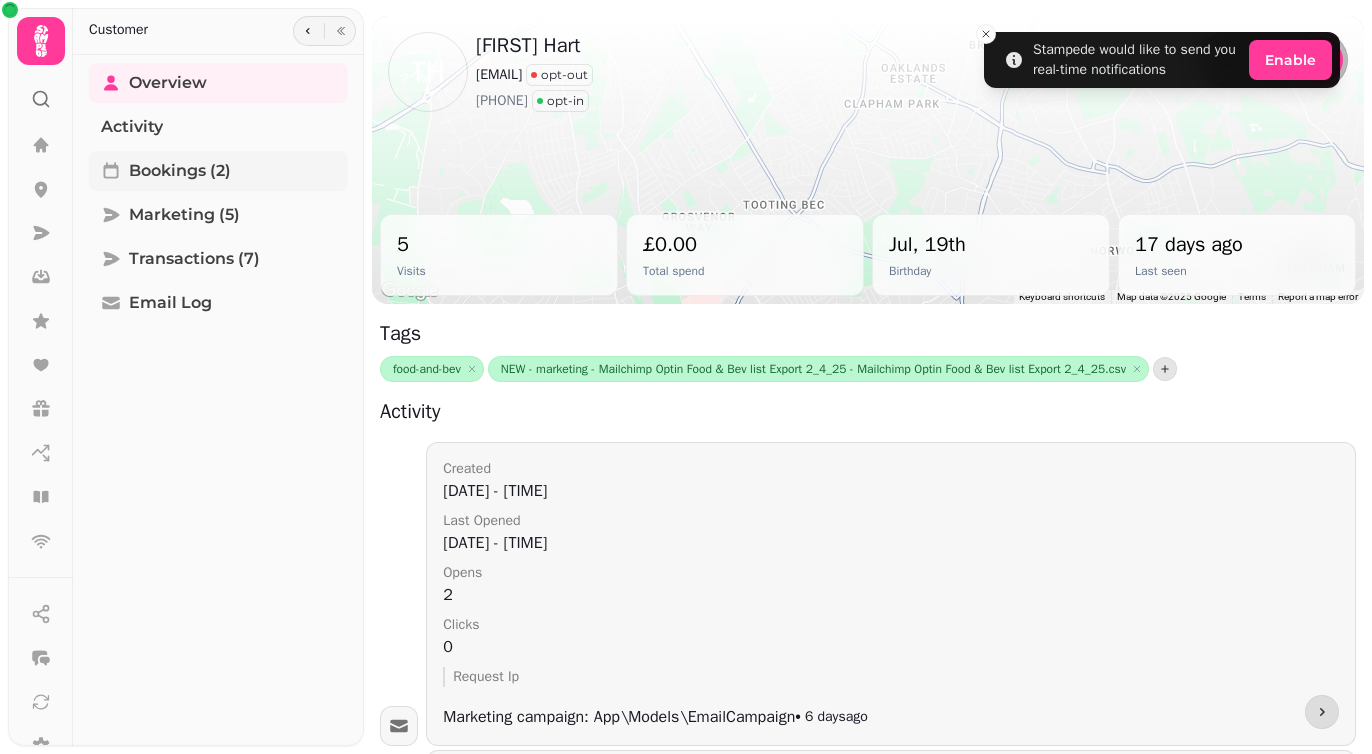 select on "**" 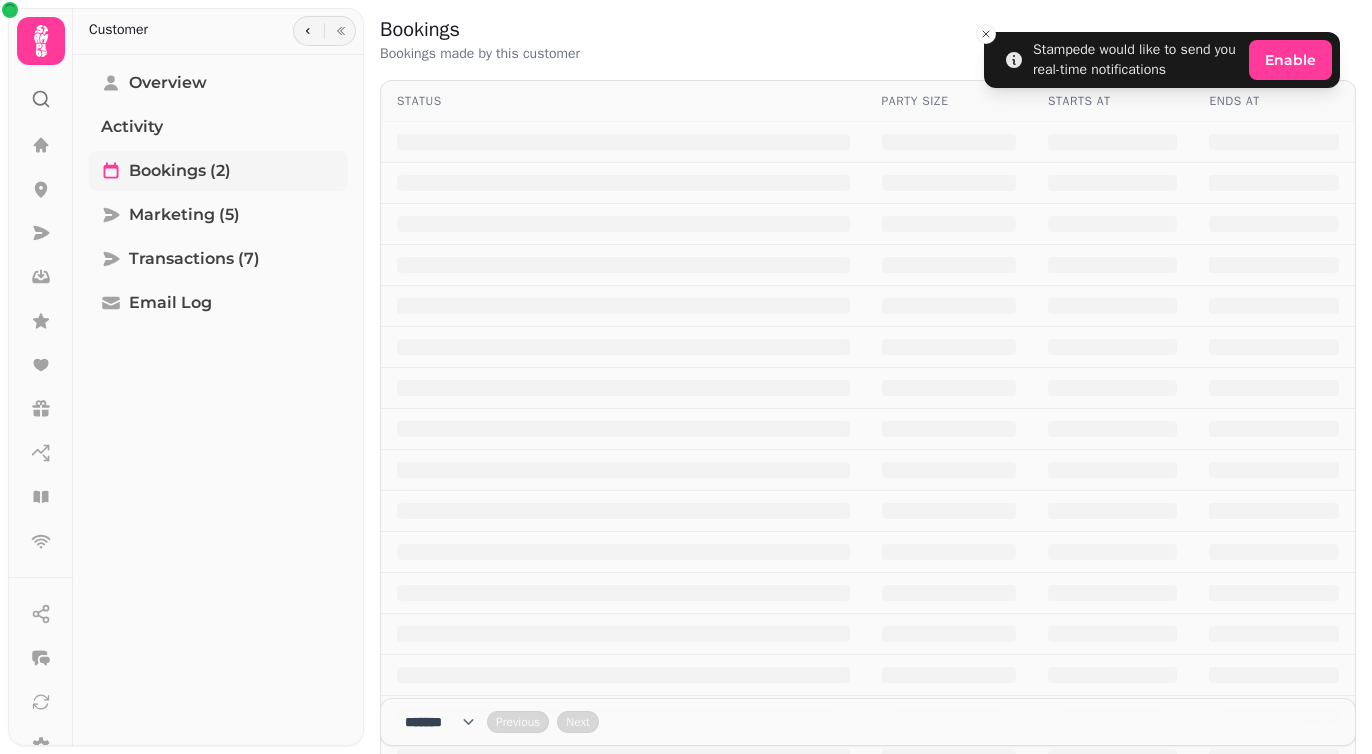 click on "Bookings (2)" at bounding box center [180, 171] 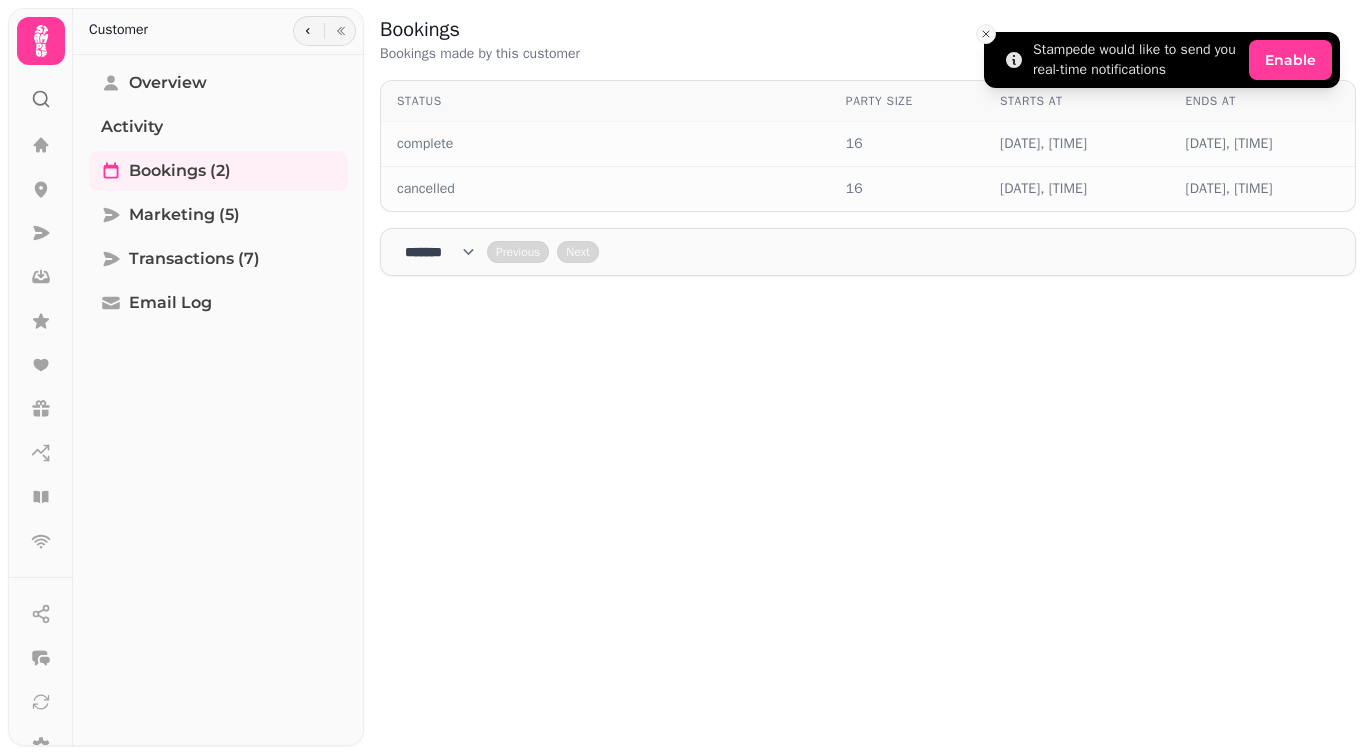 click 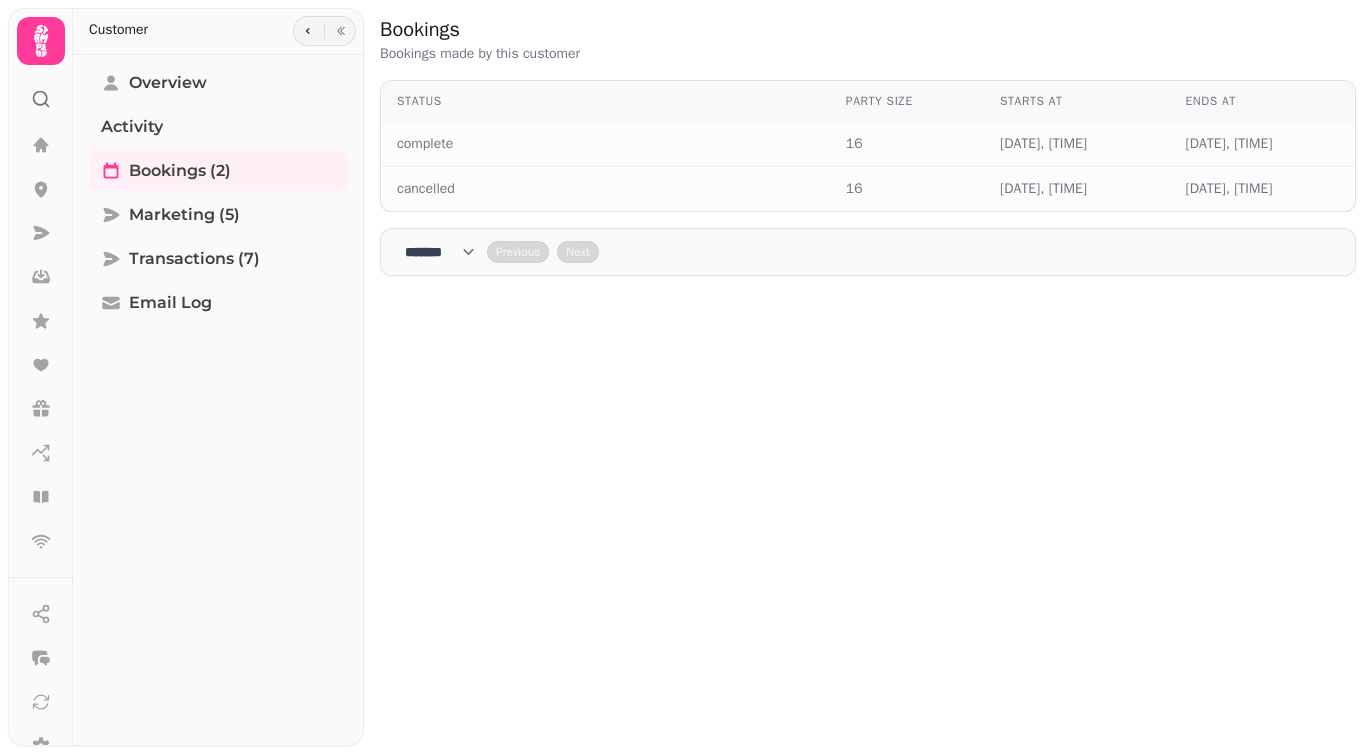 click on "**** * **** ** **** ** **** ** **** *** **** *** **** ***" at bounding box center [446, 252] 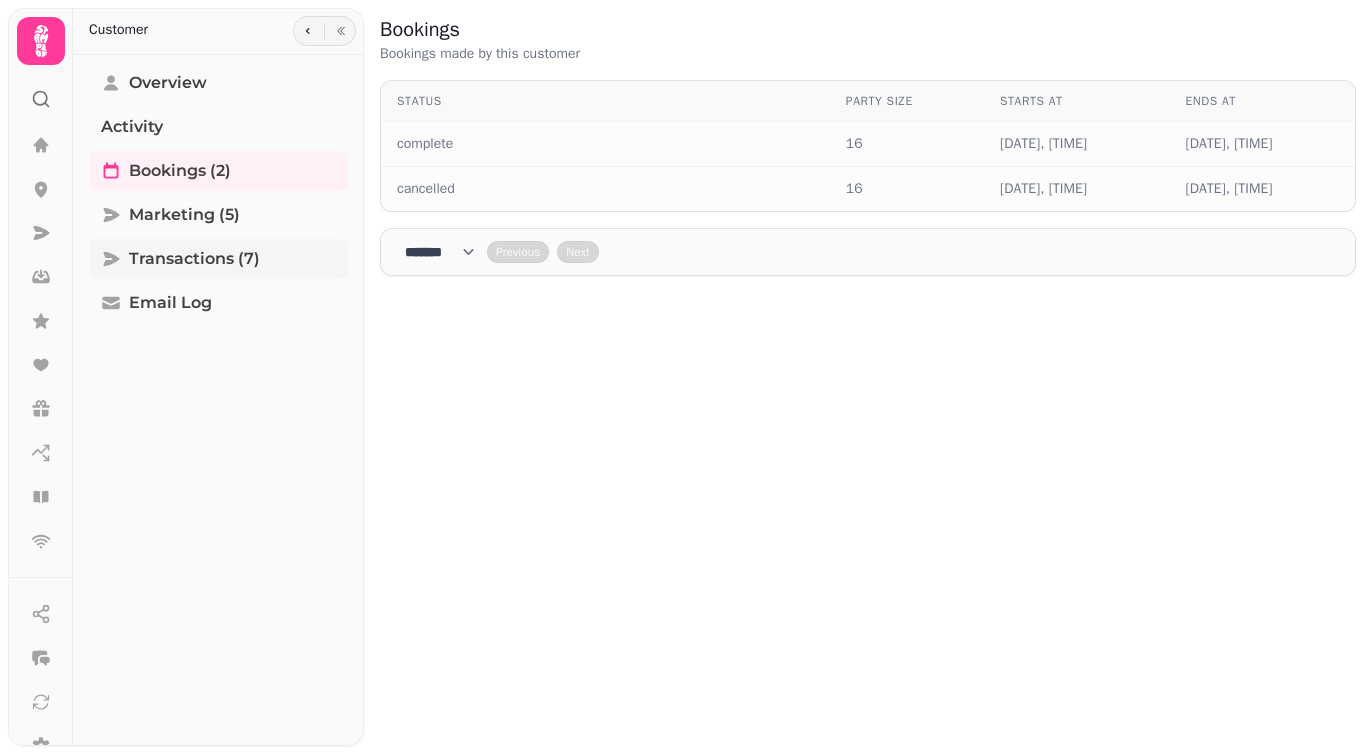 click on "Transactions (7)" at bounding box center [194, 259] 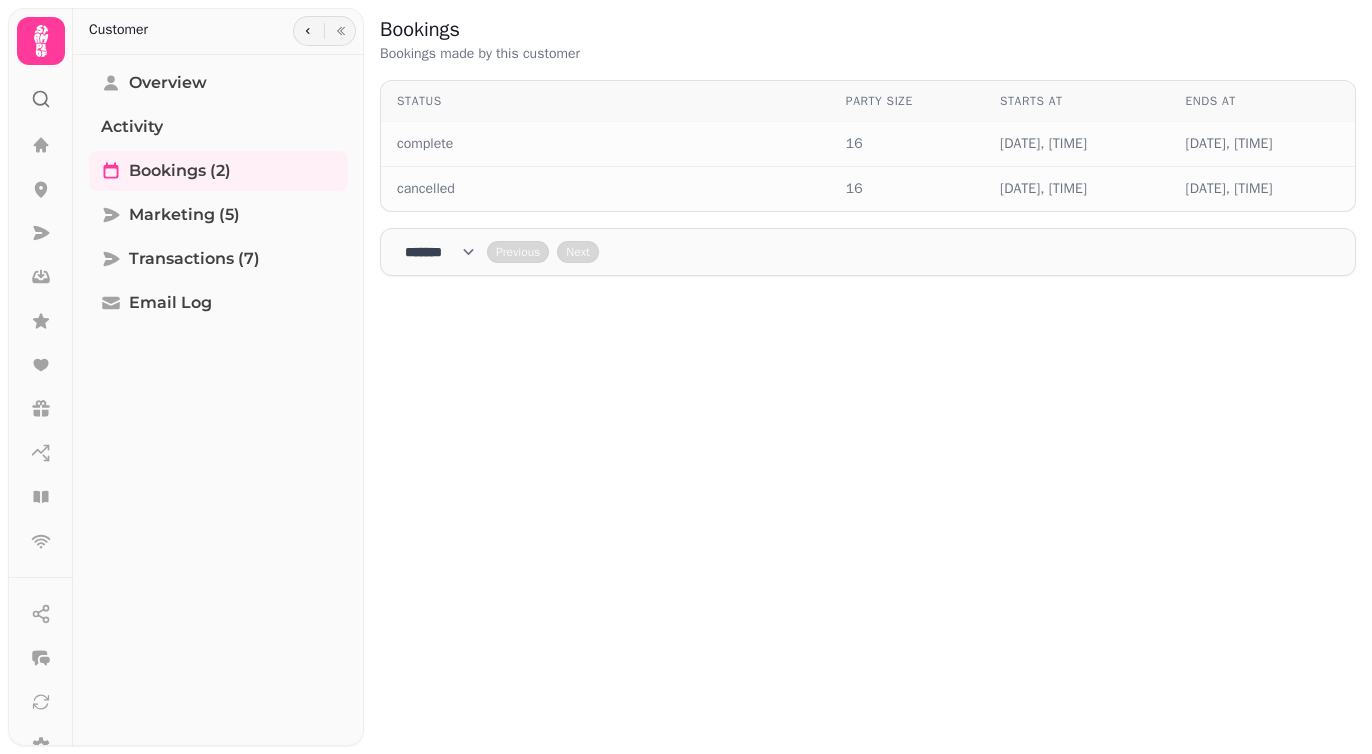 select on "**" 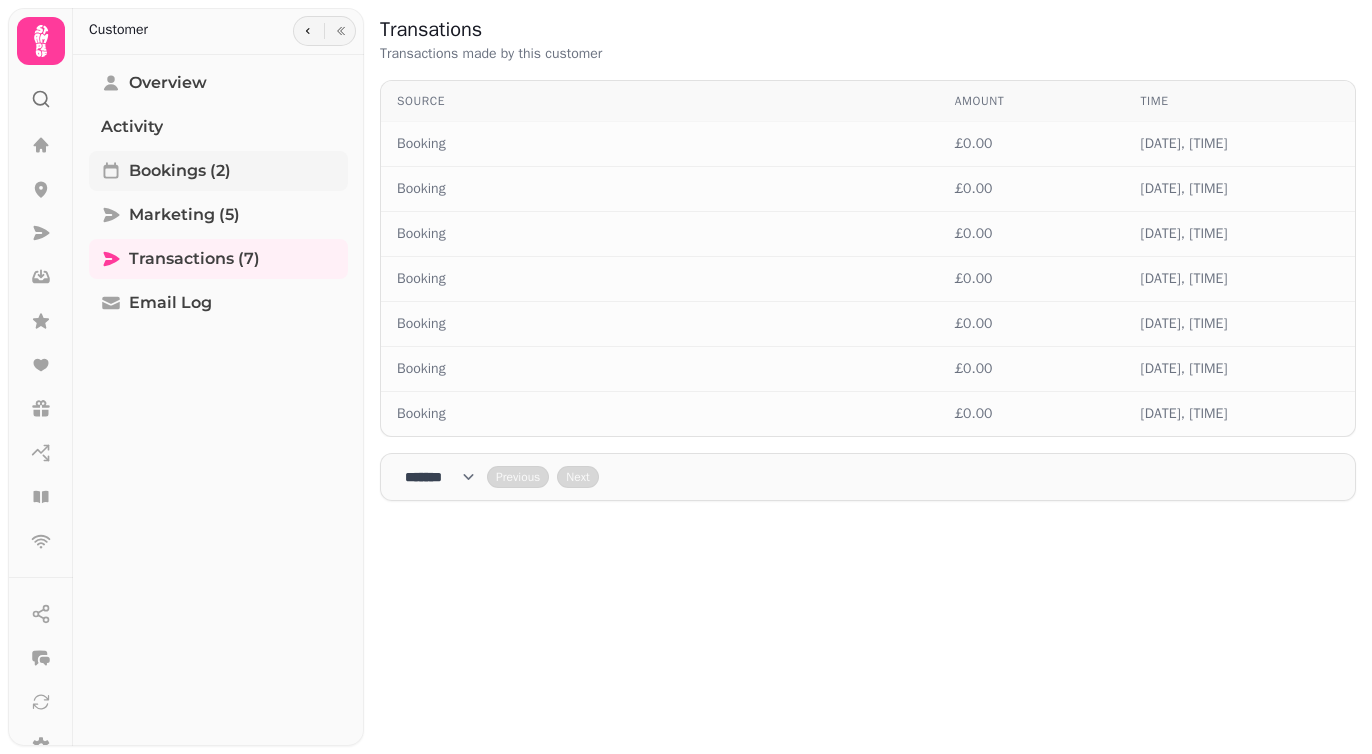 click on "Bookings (2)" at bounding box center [180, 171] 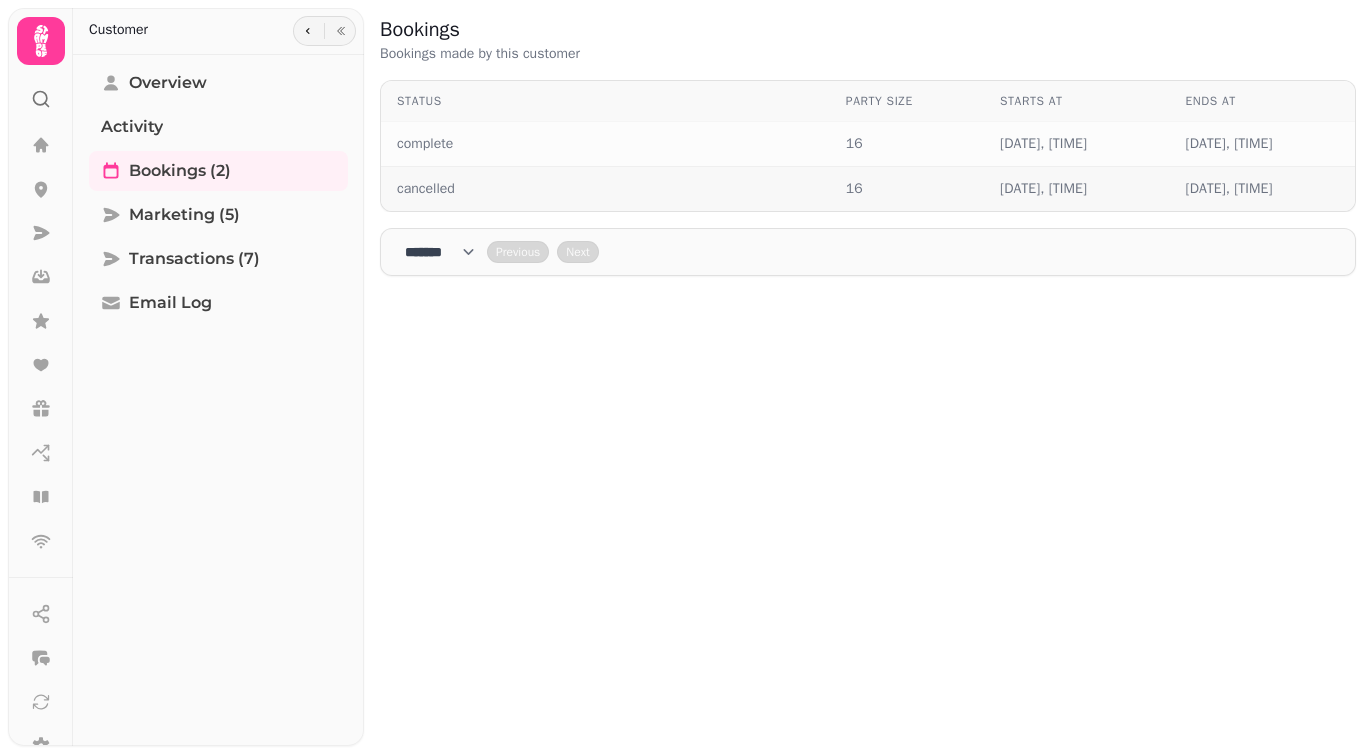 click on "cancelled" at bounding box center (605, 189) 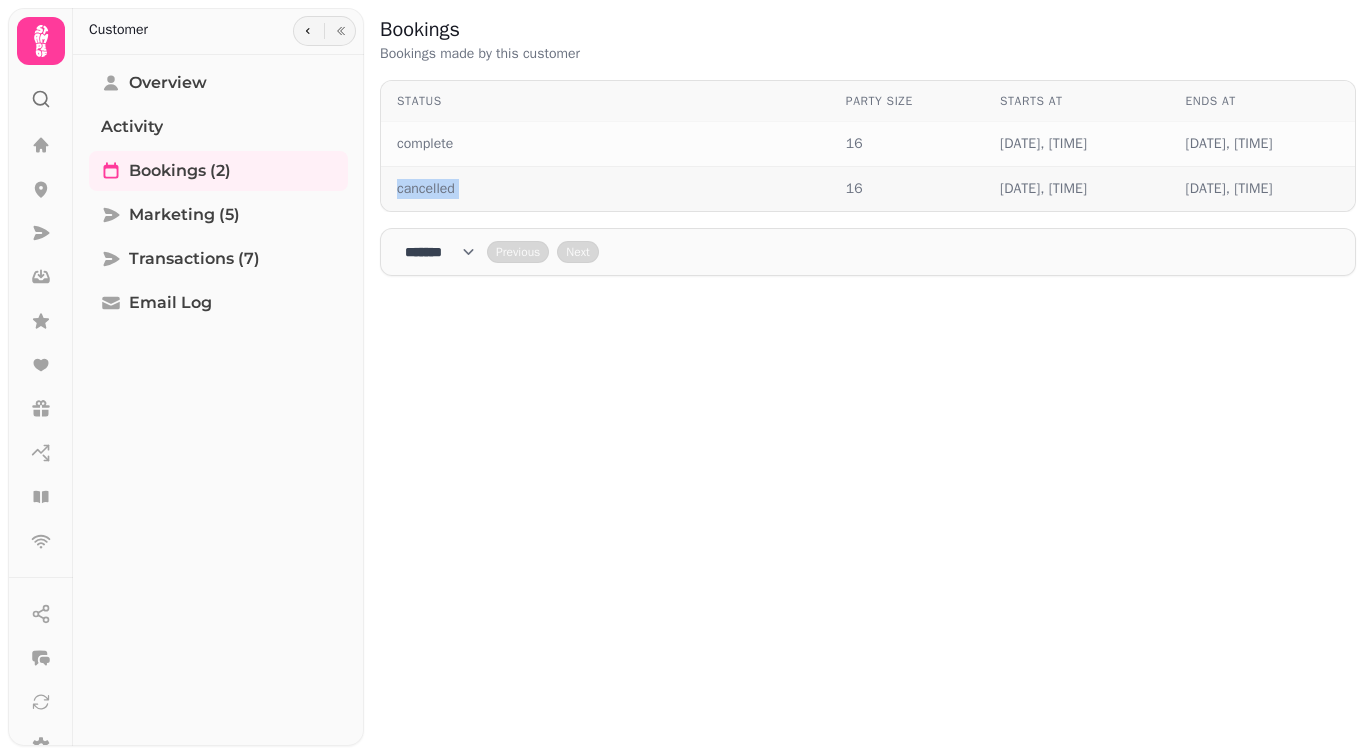 click on "cancelled" at bounding box center [605, 189] 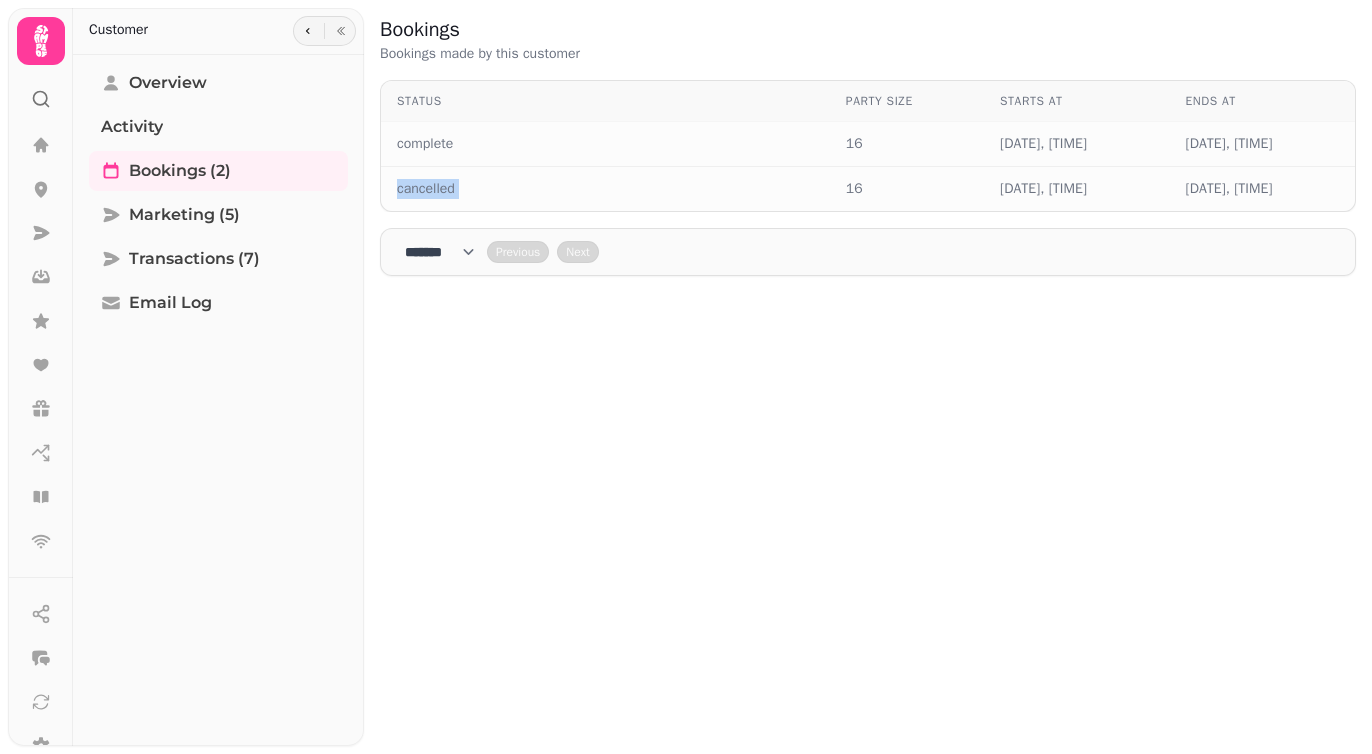 click on "**** * **** ** **** ** **** ** **** *** **** *** **** ***" at bounding box center [446, 252] 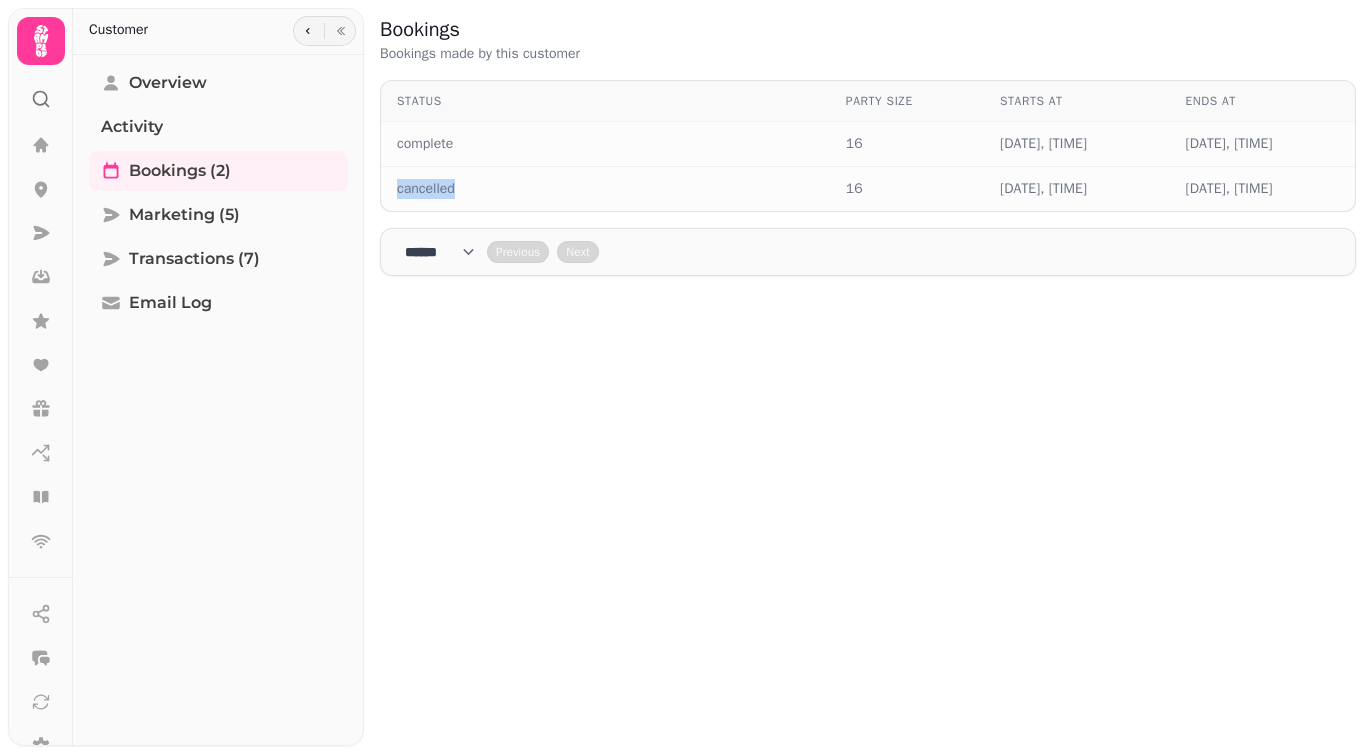 click on "**** * **** ** **** ** **** ** **** *** **** *** **** ***" at bounding box center [446, 252] 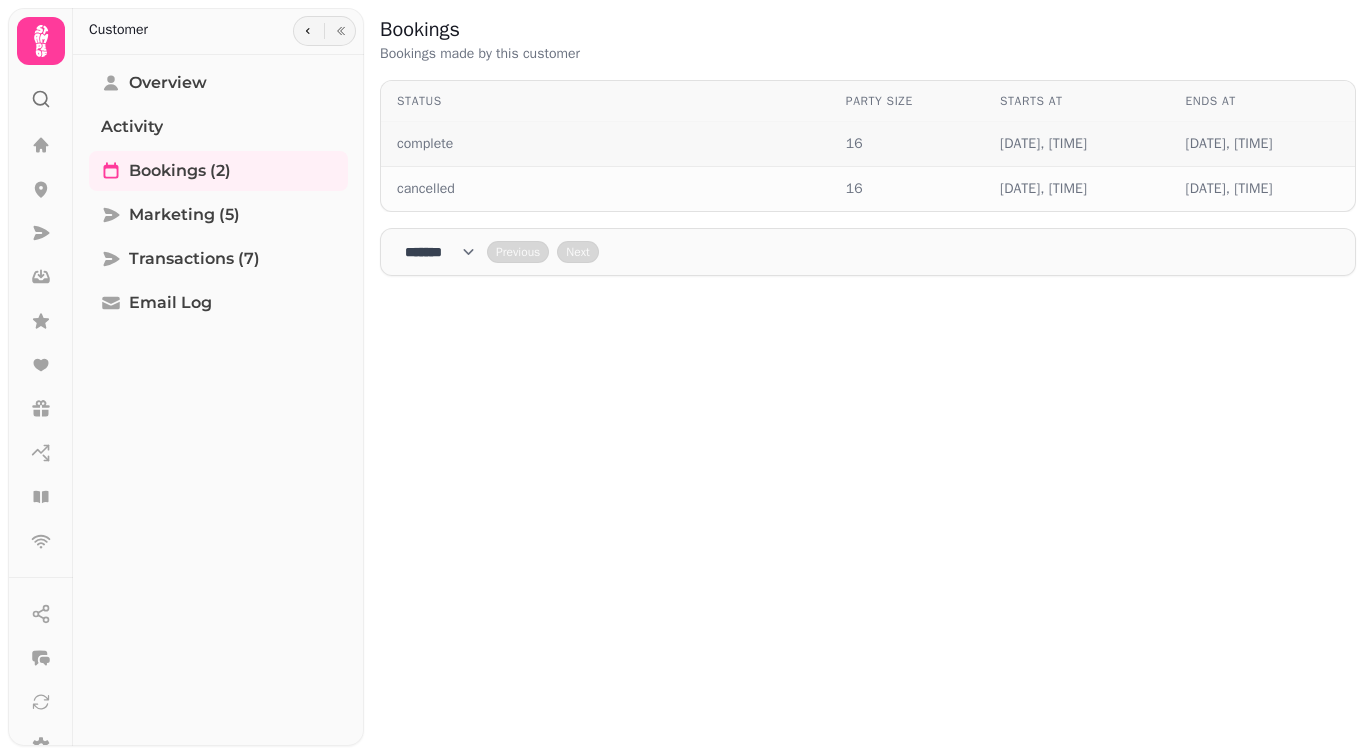 click on "complete" at bounding box center (605, 144) 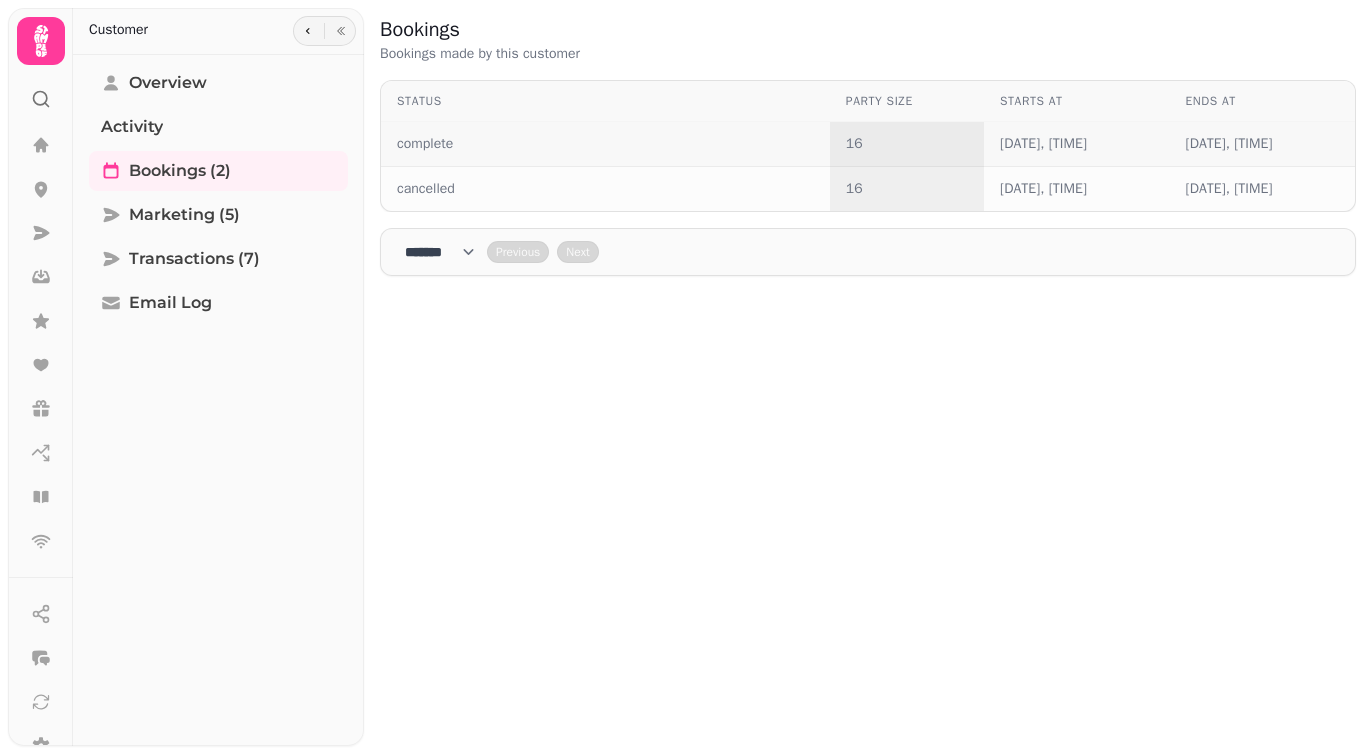 click on "16" at bounding box center [907, 144] 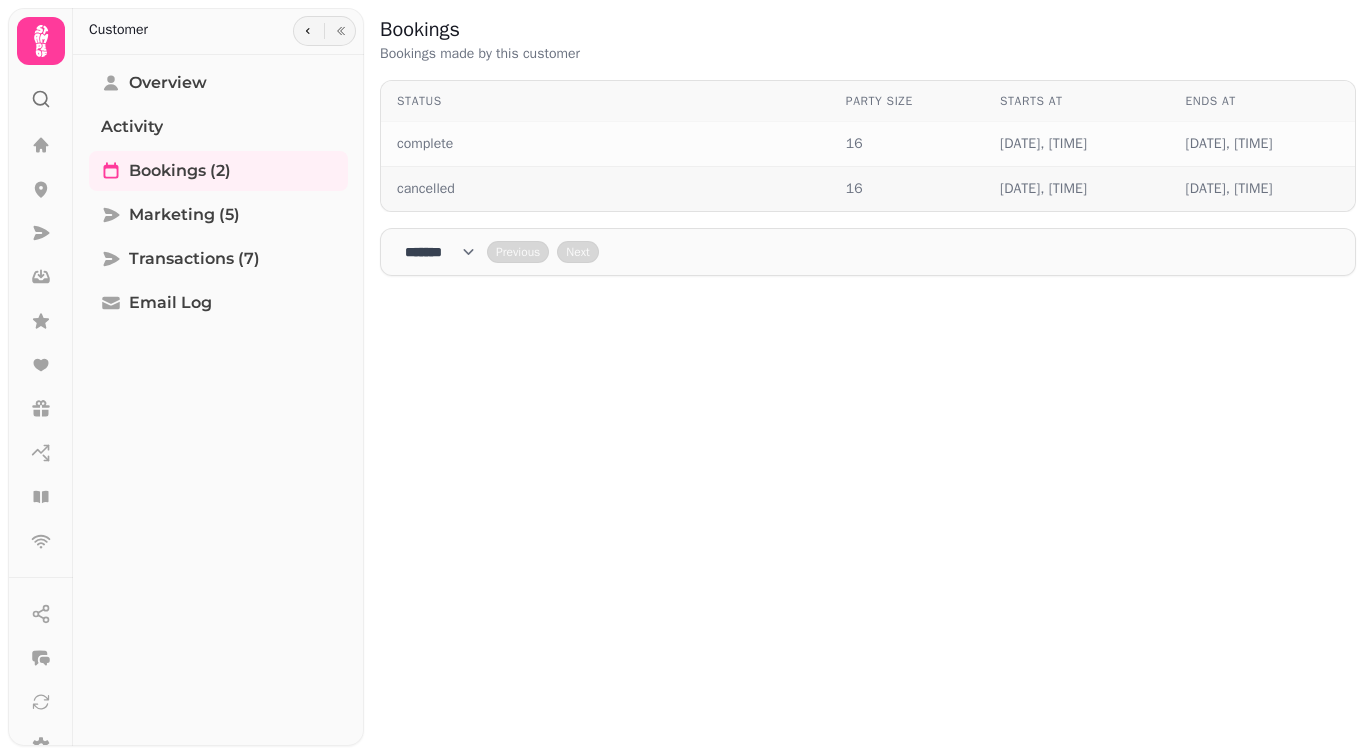 click on "16" at bounding box center [907, 189] 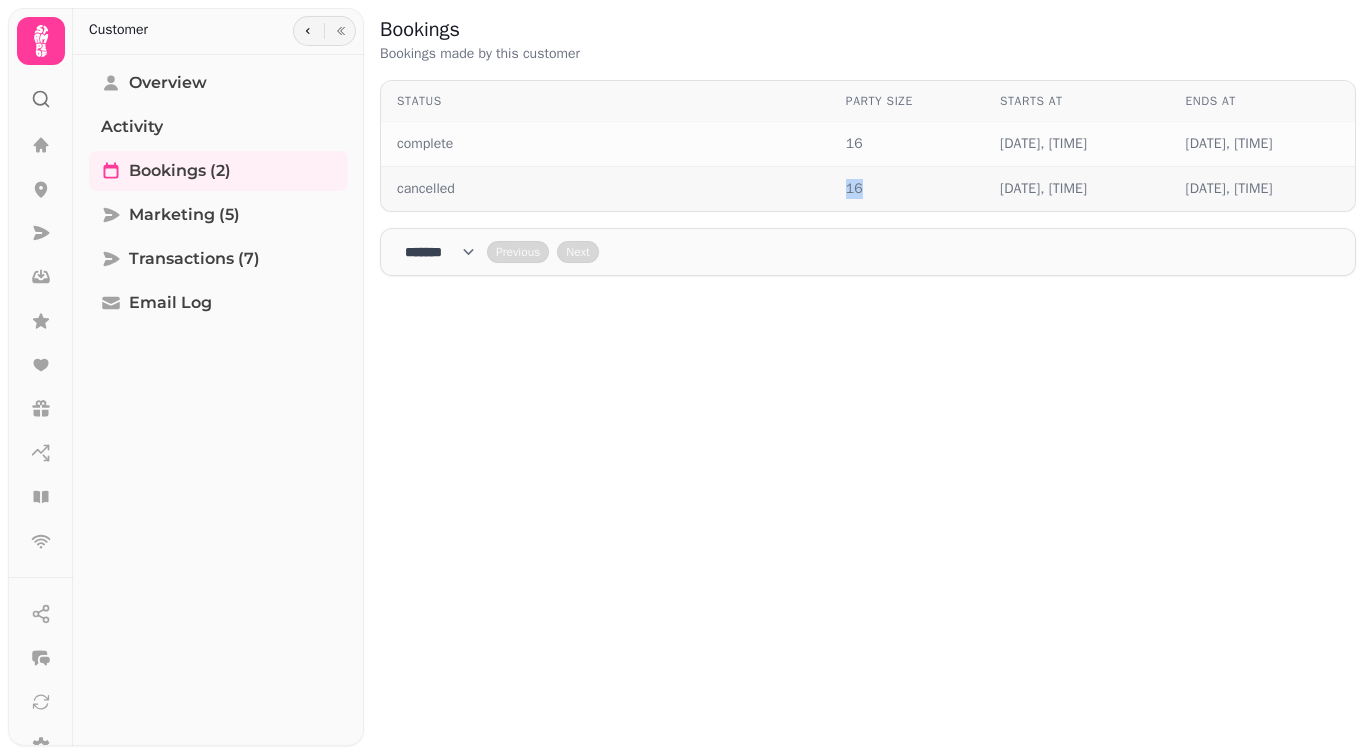 click on "16" at bounding box center [907, 189] 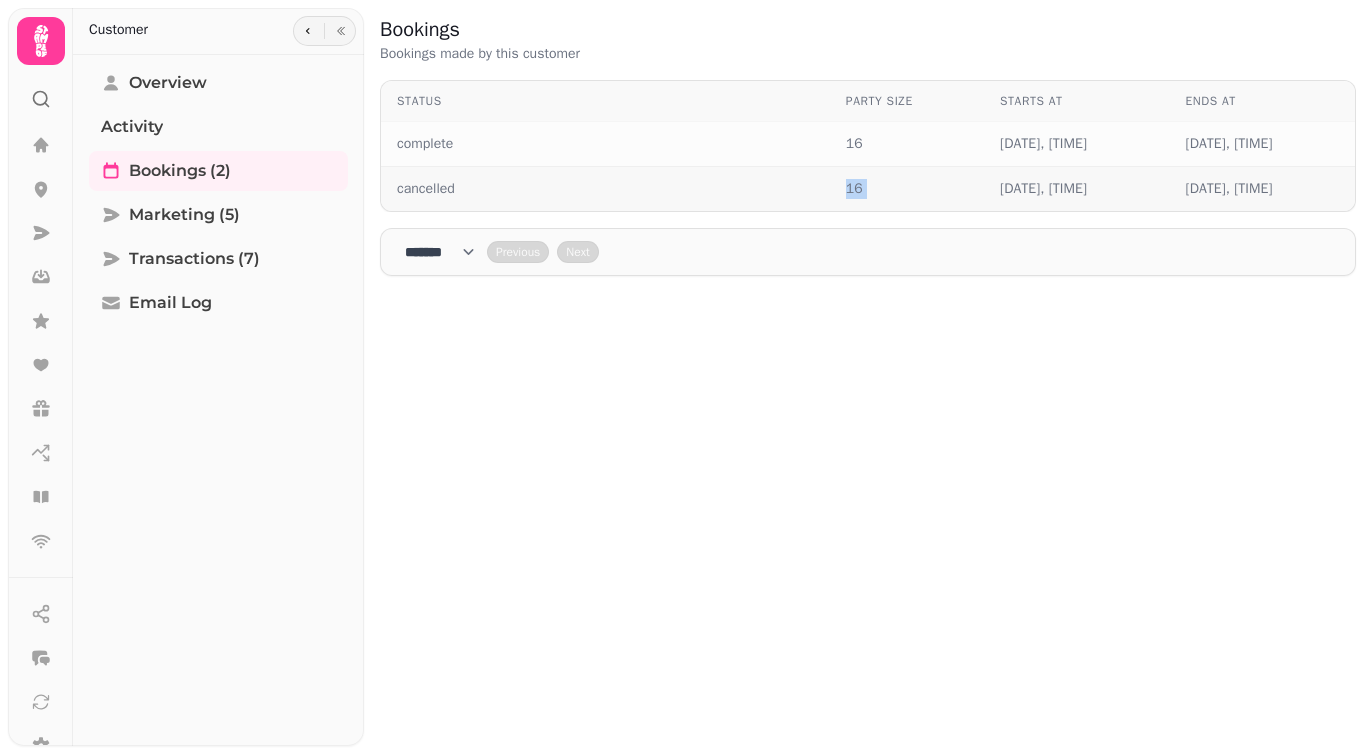 click on "16" at bounding box center [907, 189] 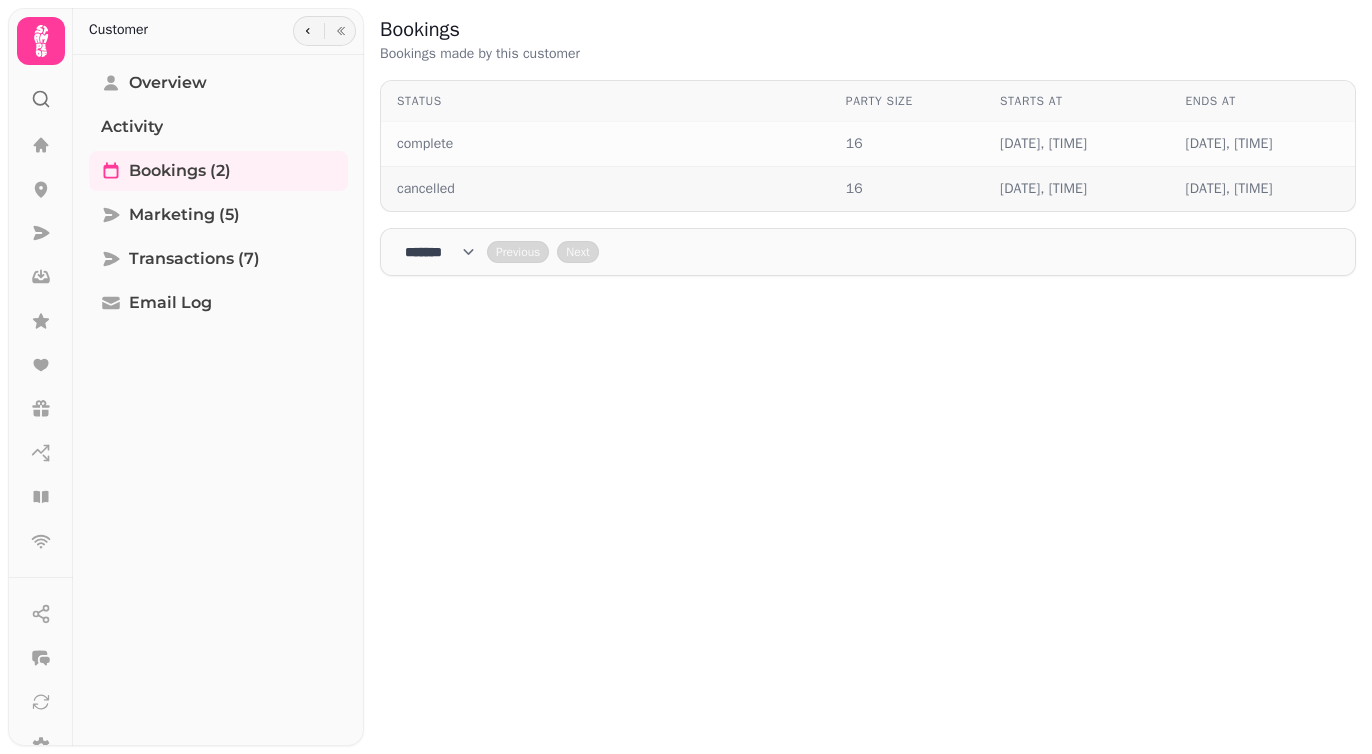 click on "16" at bounding box center [907, 189] 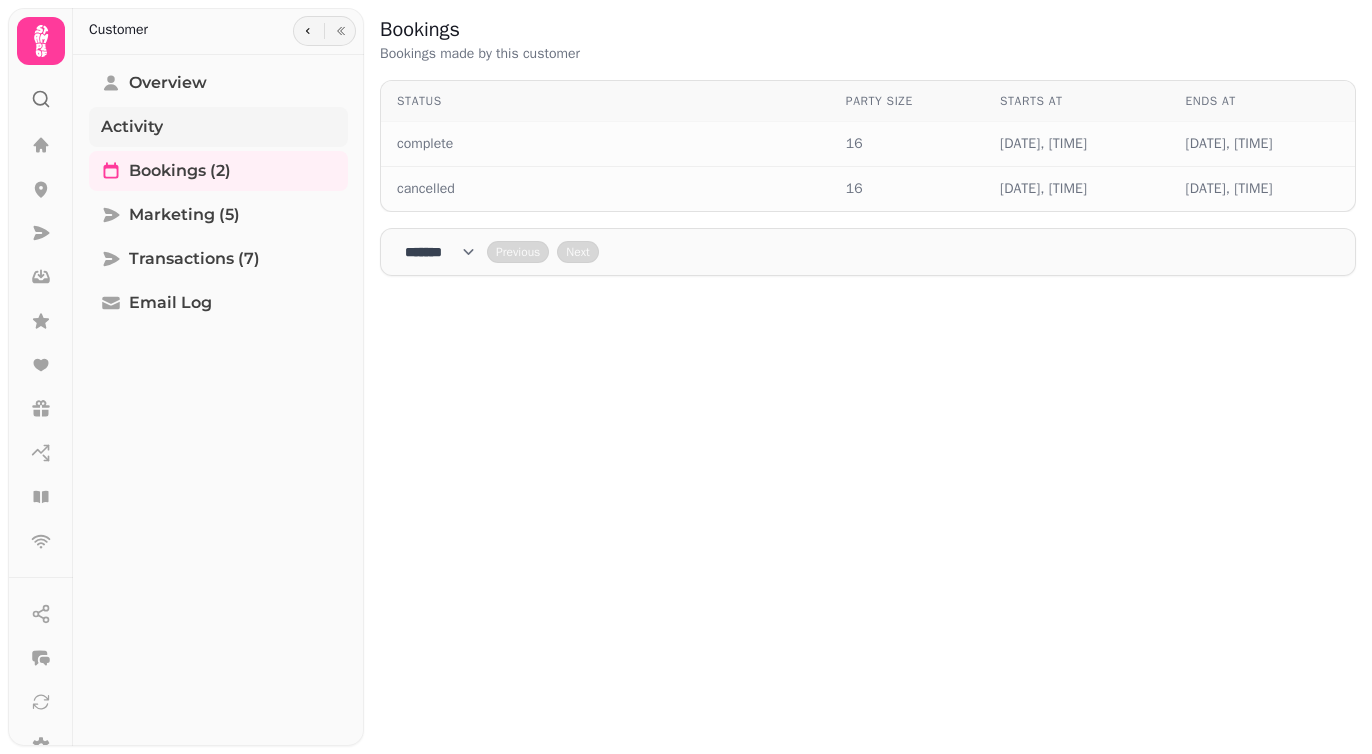 click on "Activity" at bounding box center (218, 127) 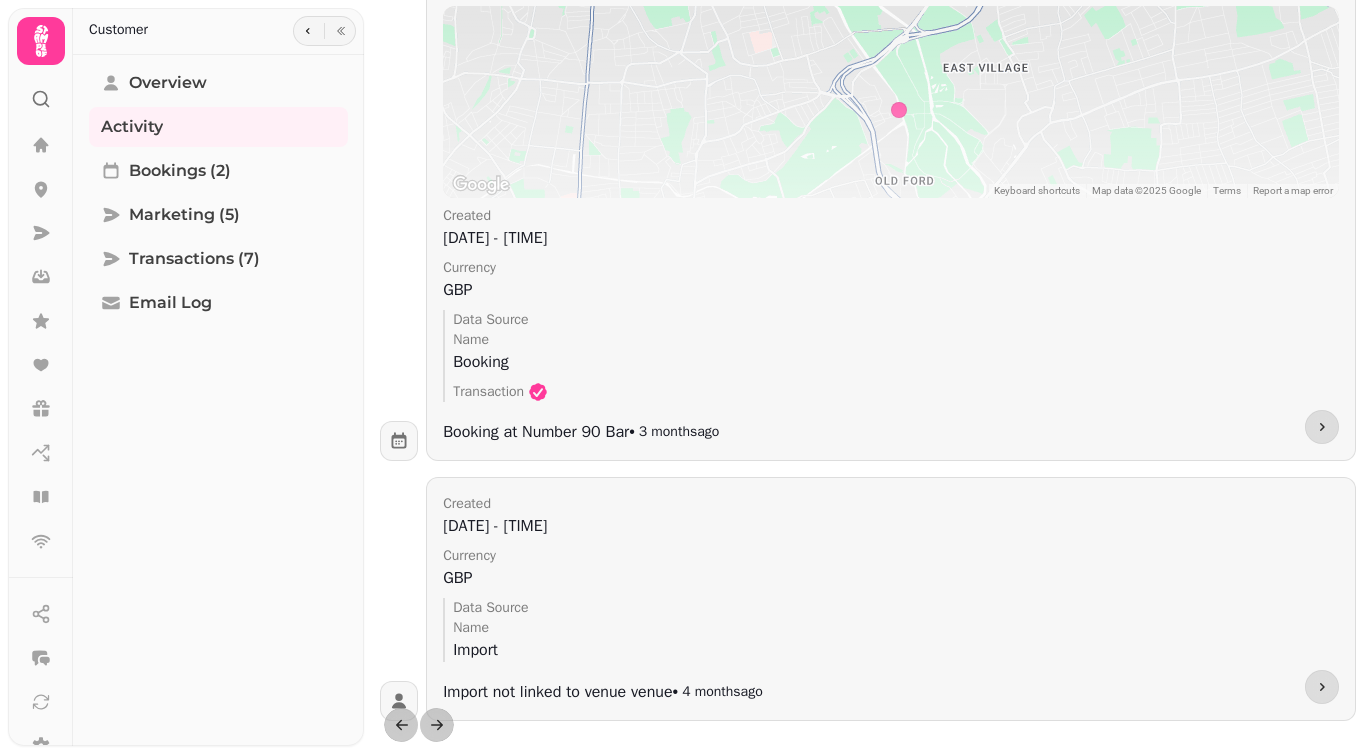 scroll, scrollTop: 620, scrollLeft: 0, axis: vertical 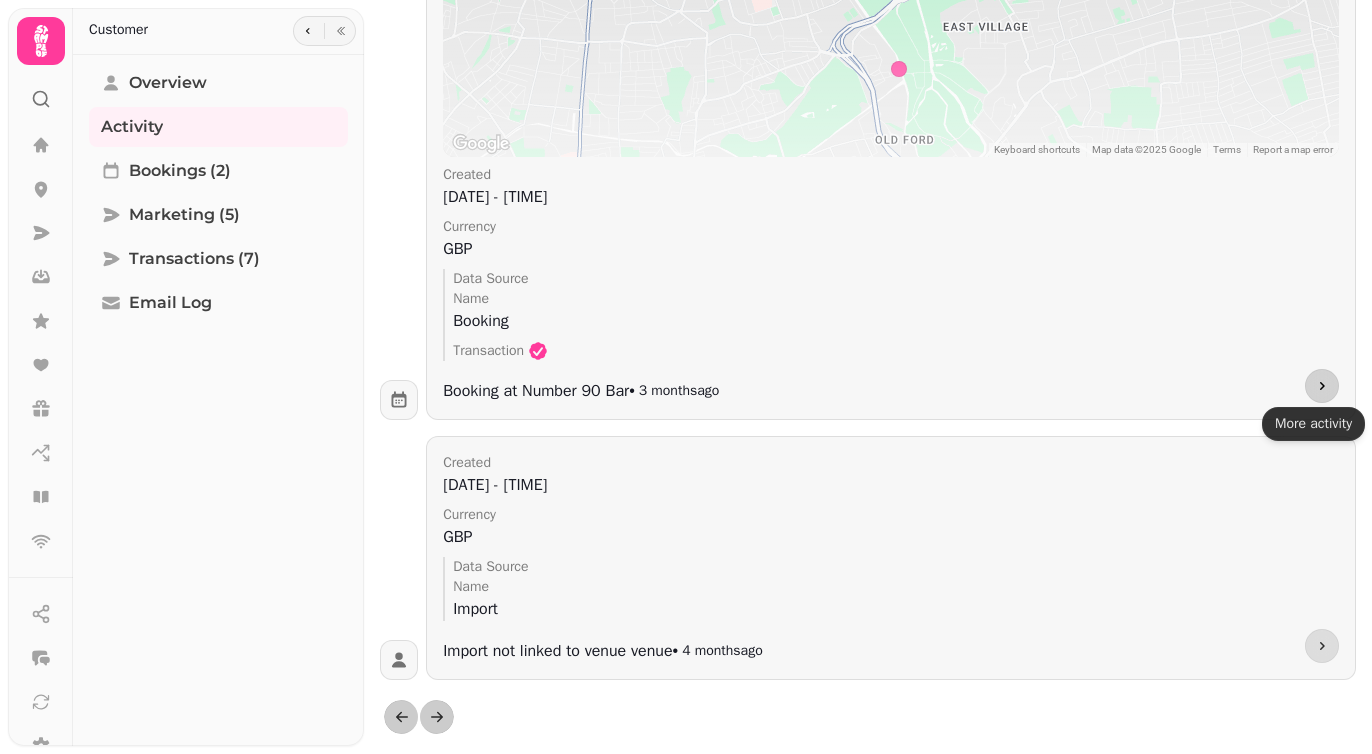 click at bounding box center [1322, 386] 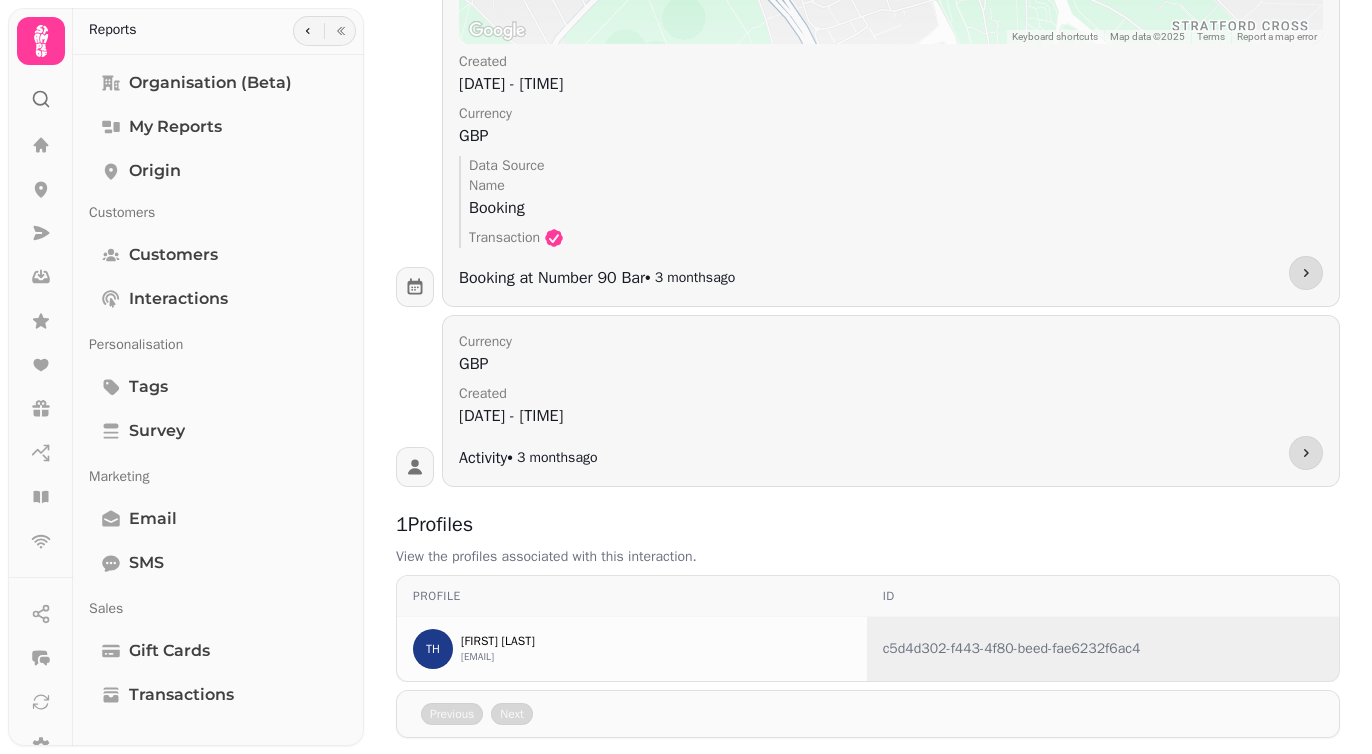 scroll, scrollTop: 0, scrollLeft: 0, axis: both 